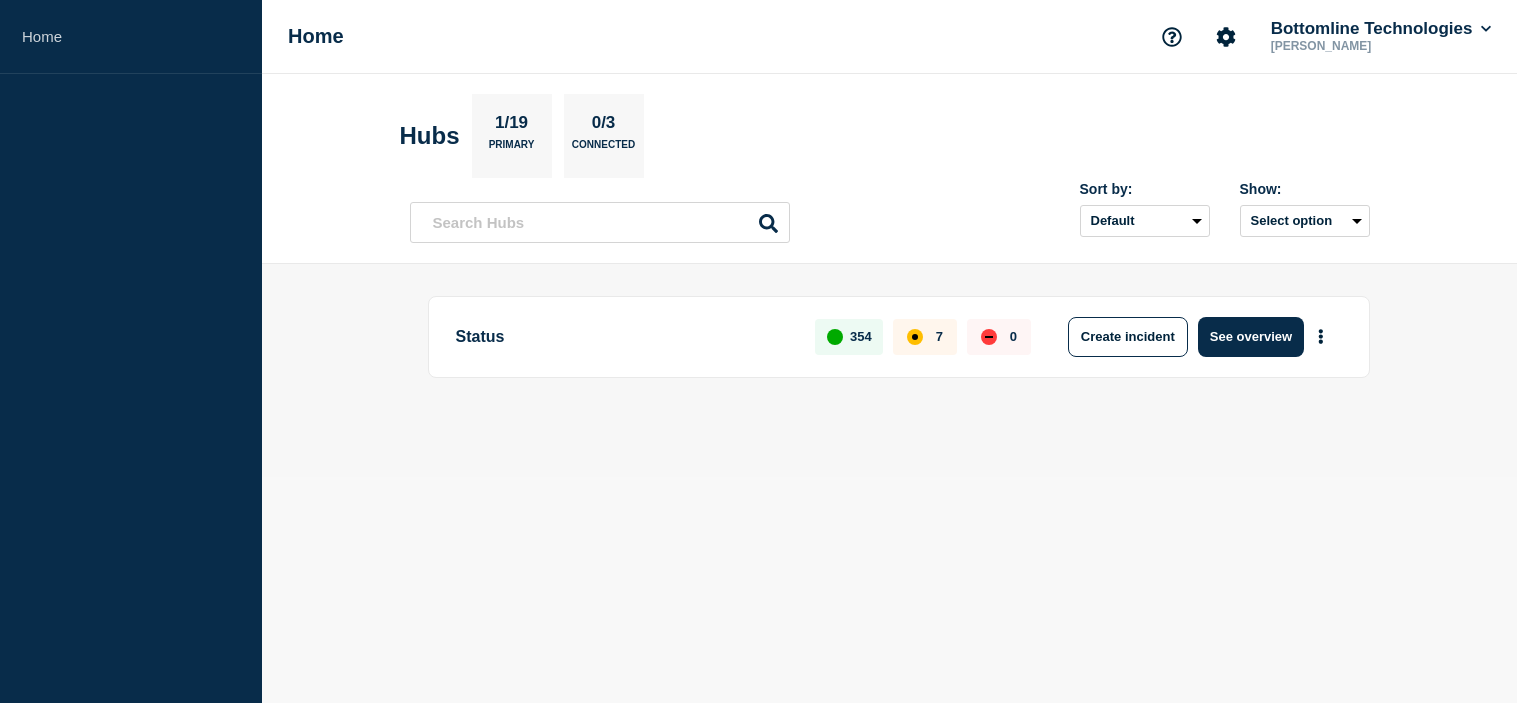 scroll, scrollTop: 0, scrollLeft: 0, axis: both 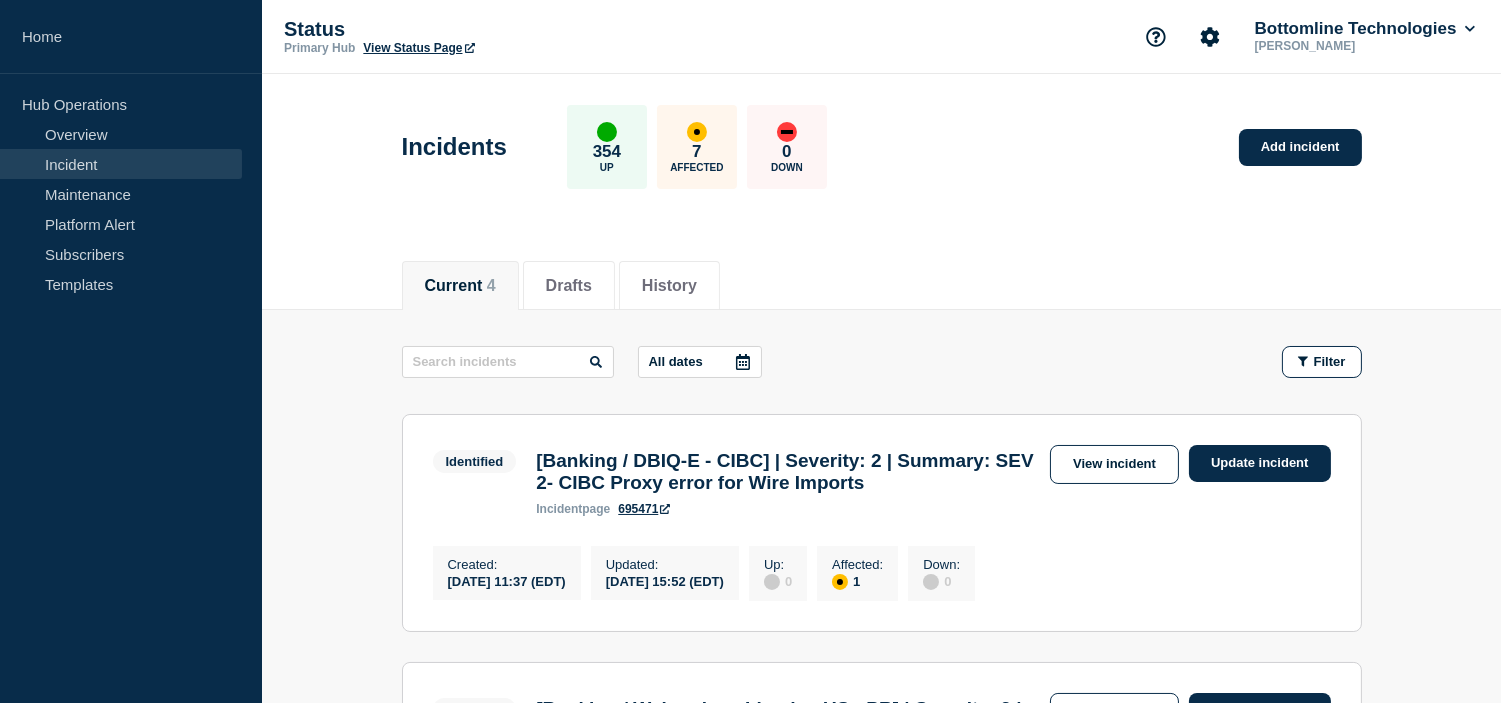 click on "All dates" at bounding box center (700, 362) 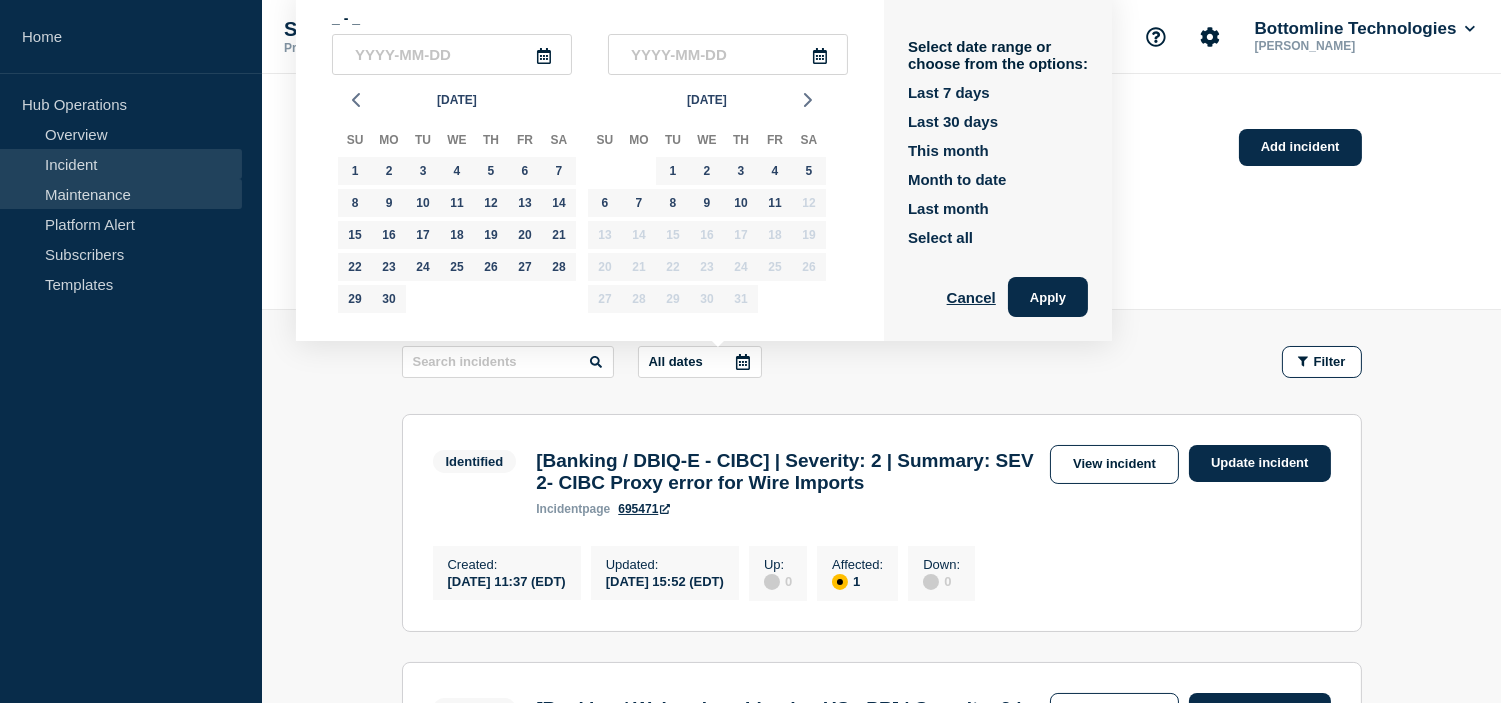 click on "Maintenance" at bounding box center [121, 194] 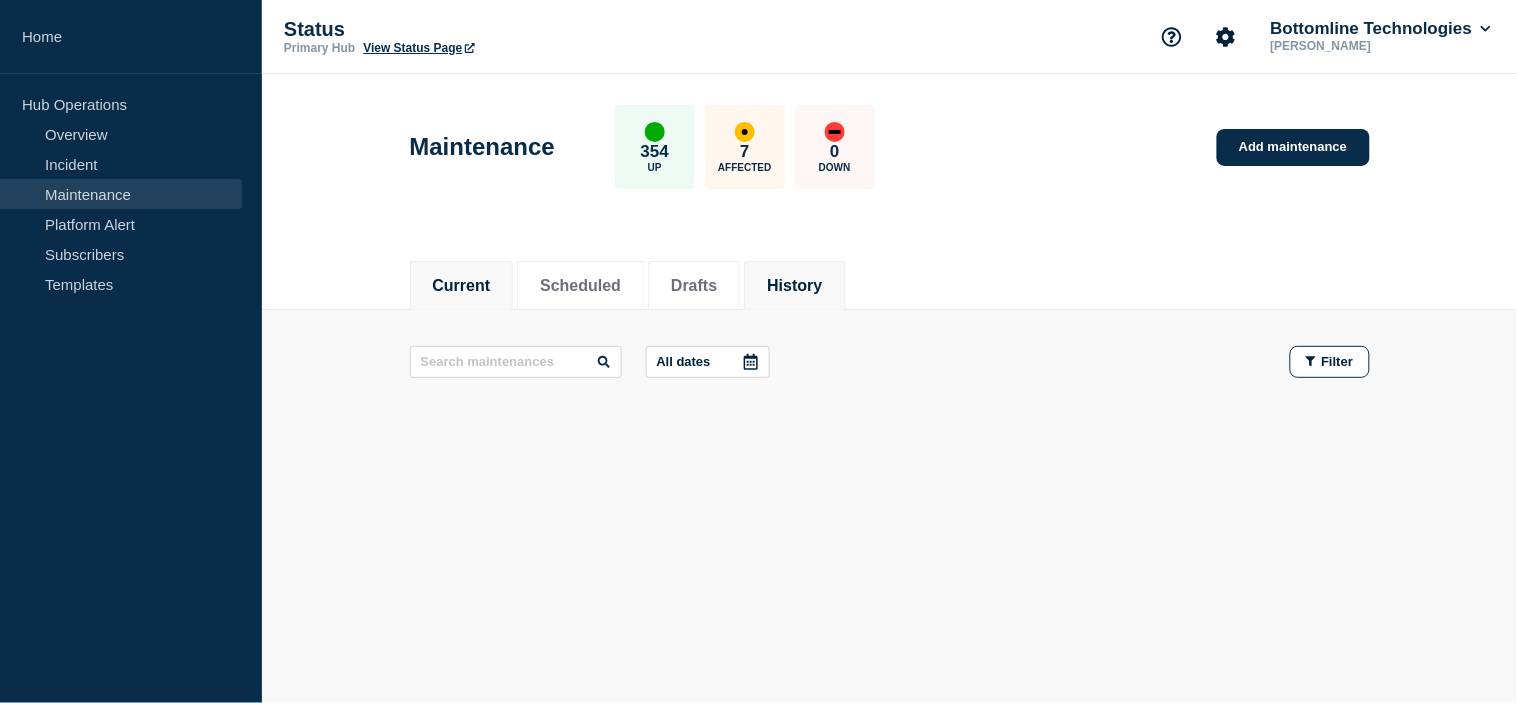 click on "History" at bounding box center [794, 286] 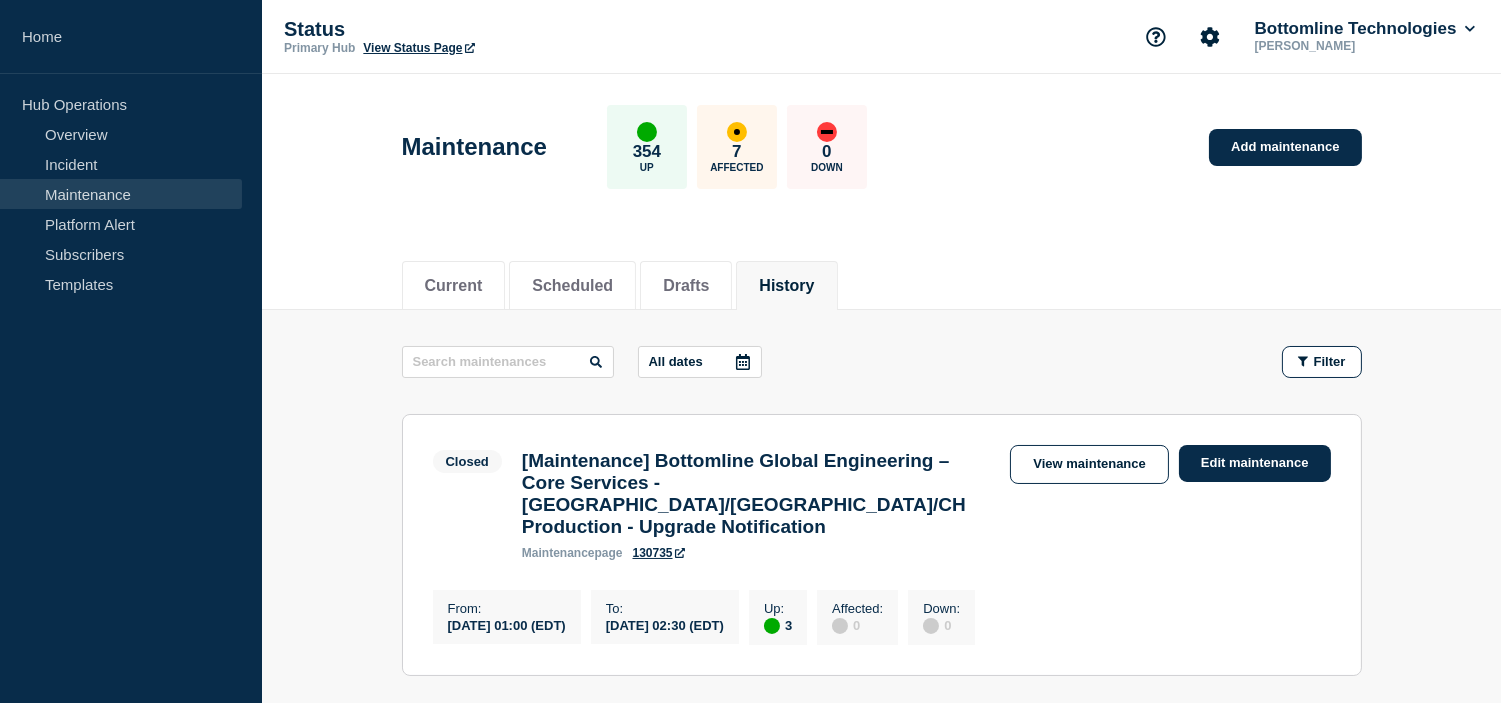 click on "All dates" at bounding box center [700, 362] 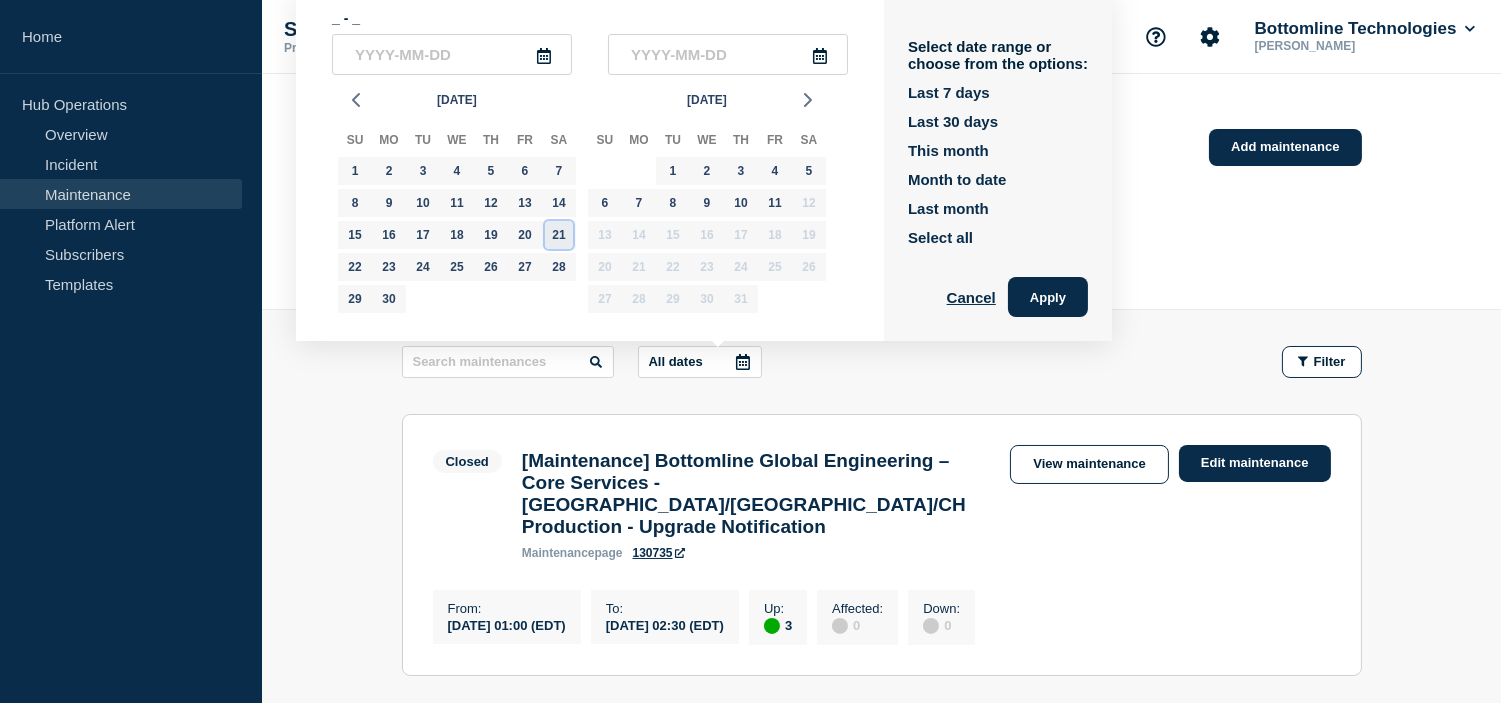 click on "21" 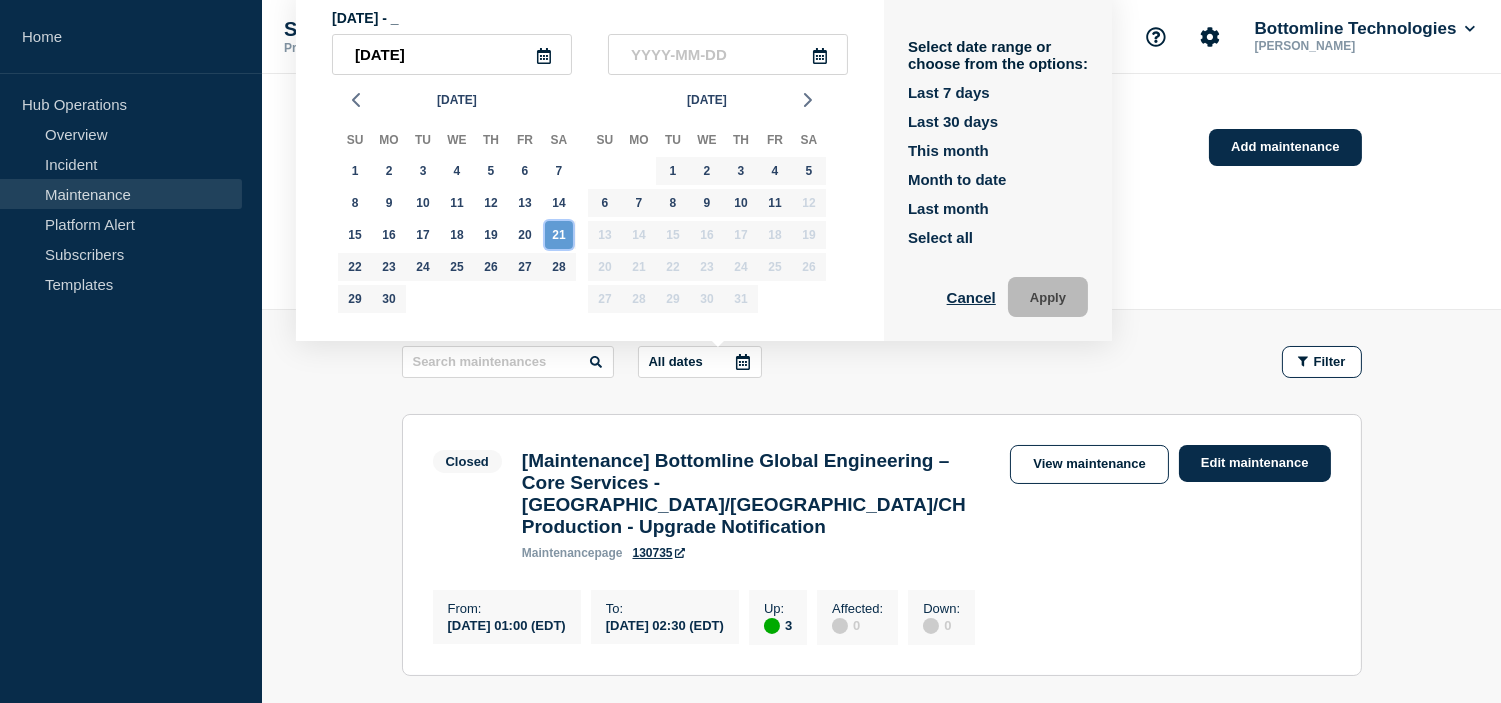 click on "21" 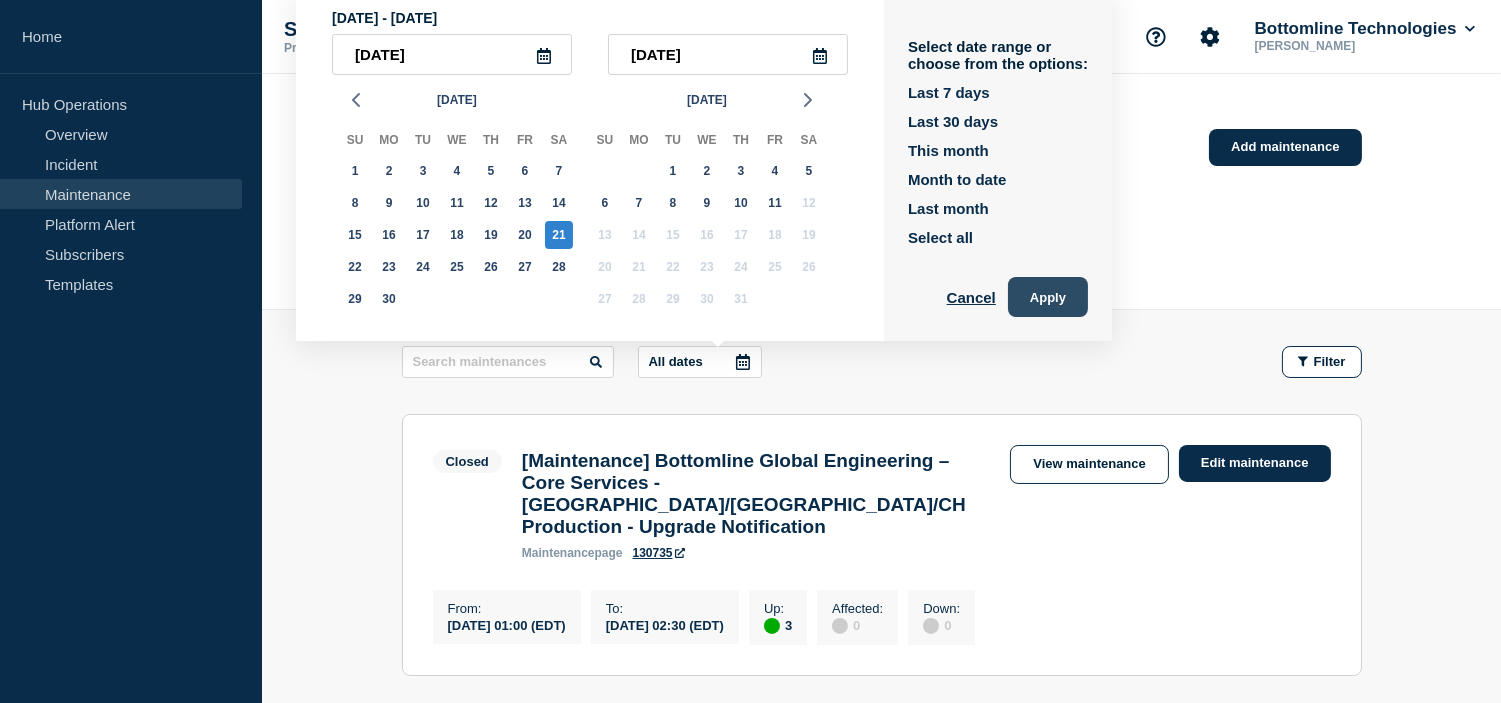 click on "Apply" at bounding box center (1048, 297) 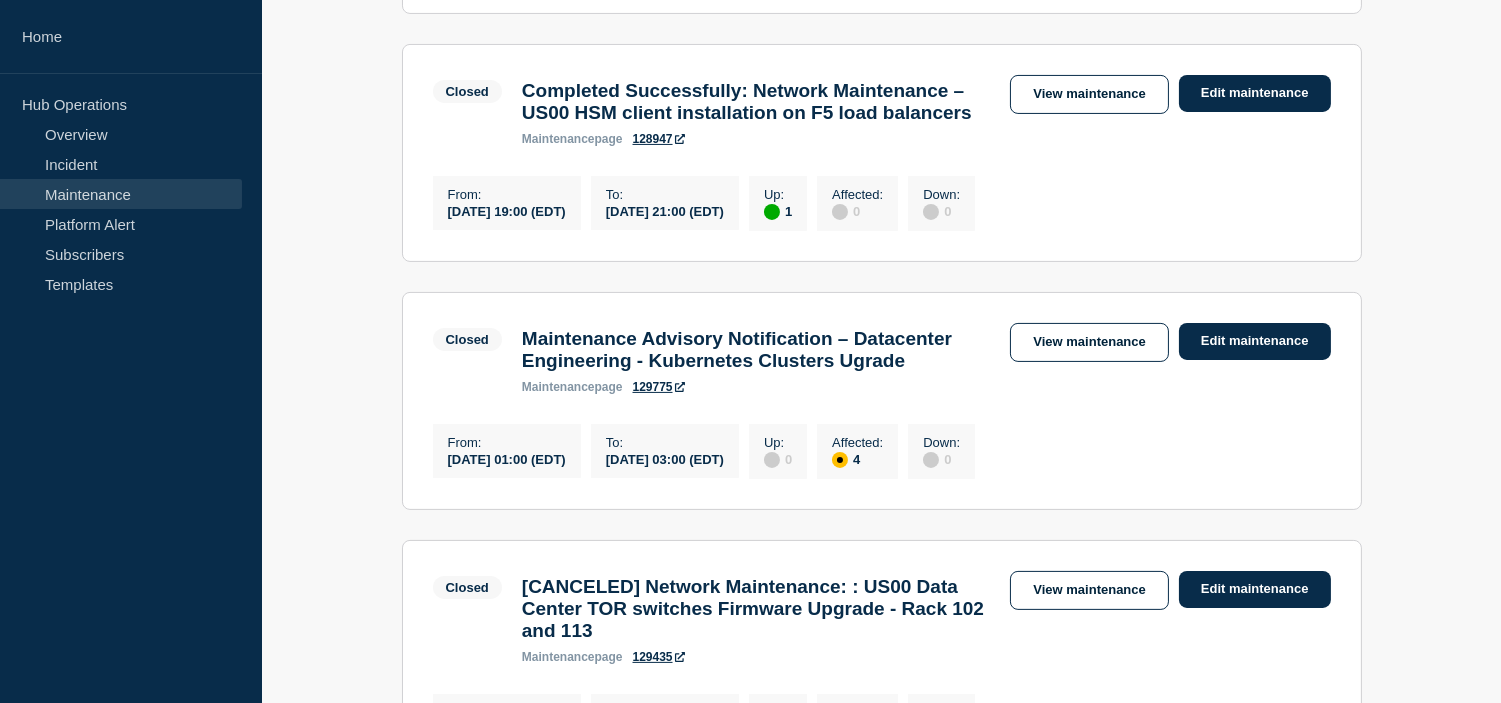 scroll, scrollTop: 1000, scrollLeft: 0, axis: vertical 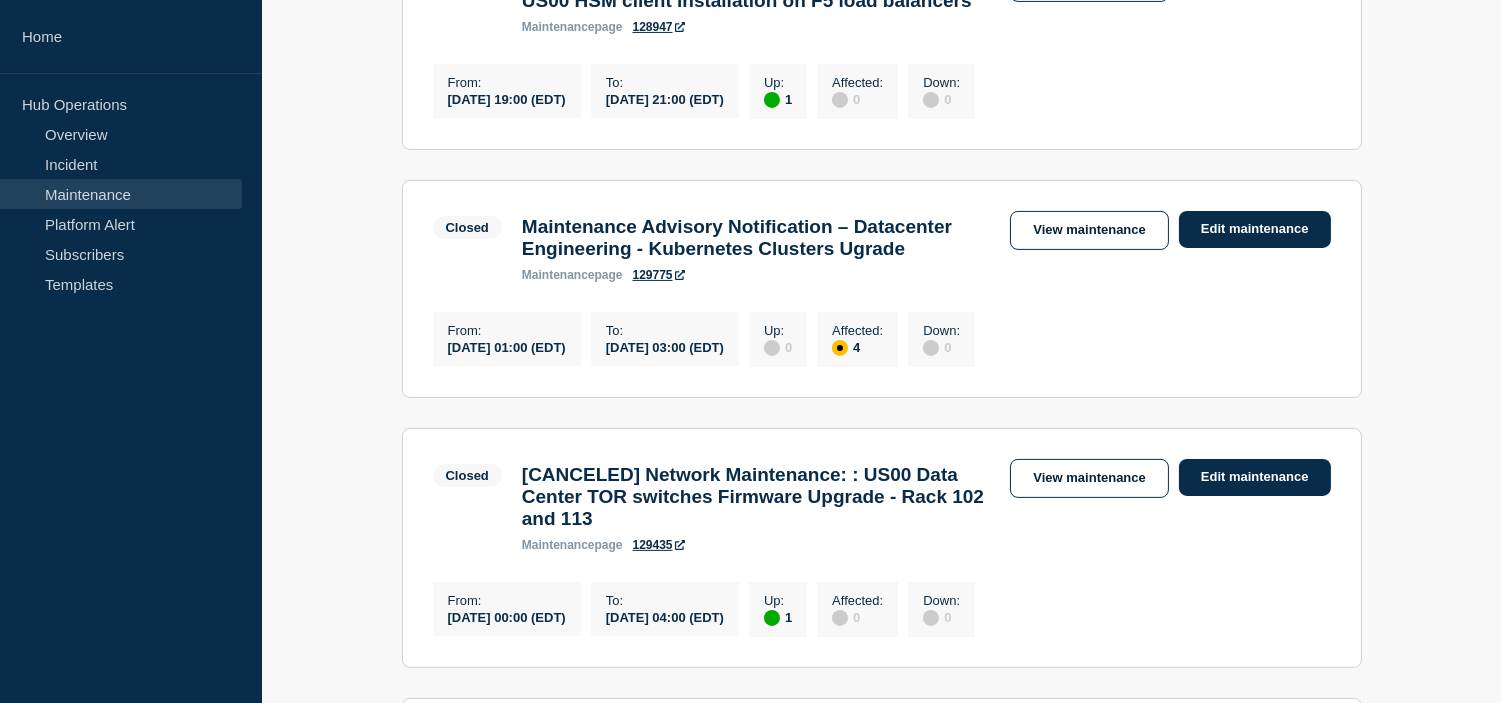 drag, startPoint x: 671, startPoint y: 451, endPoint x: 783, endPoint y: 452, distance: 112.00446 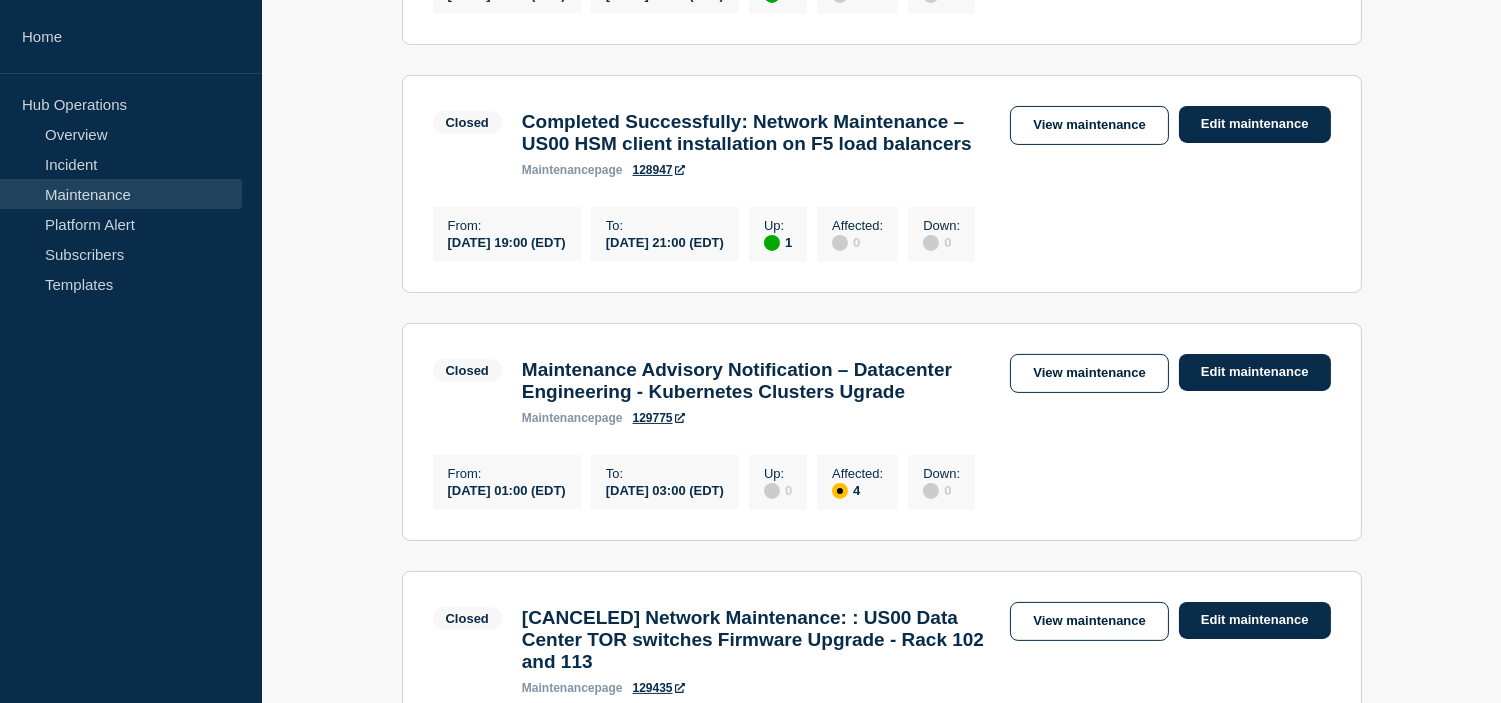 scroll, scrollTop: 746, scrollLeft: 0, axis: vertical 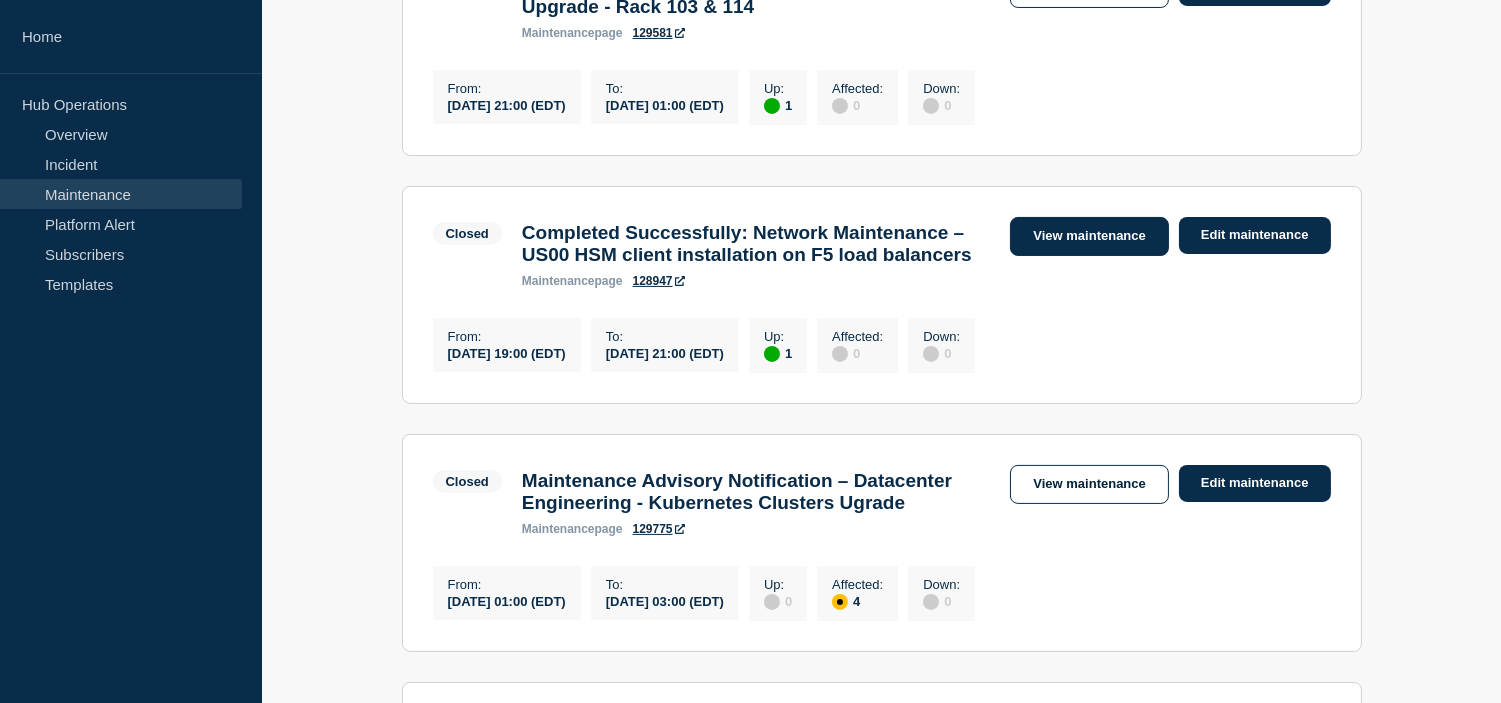 click on "View maintenance" at bounding box center [1089, 236] 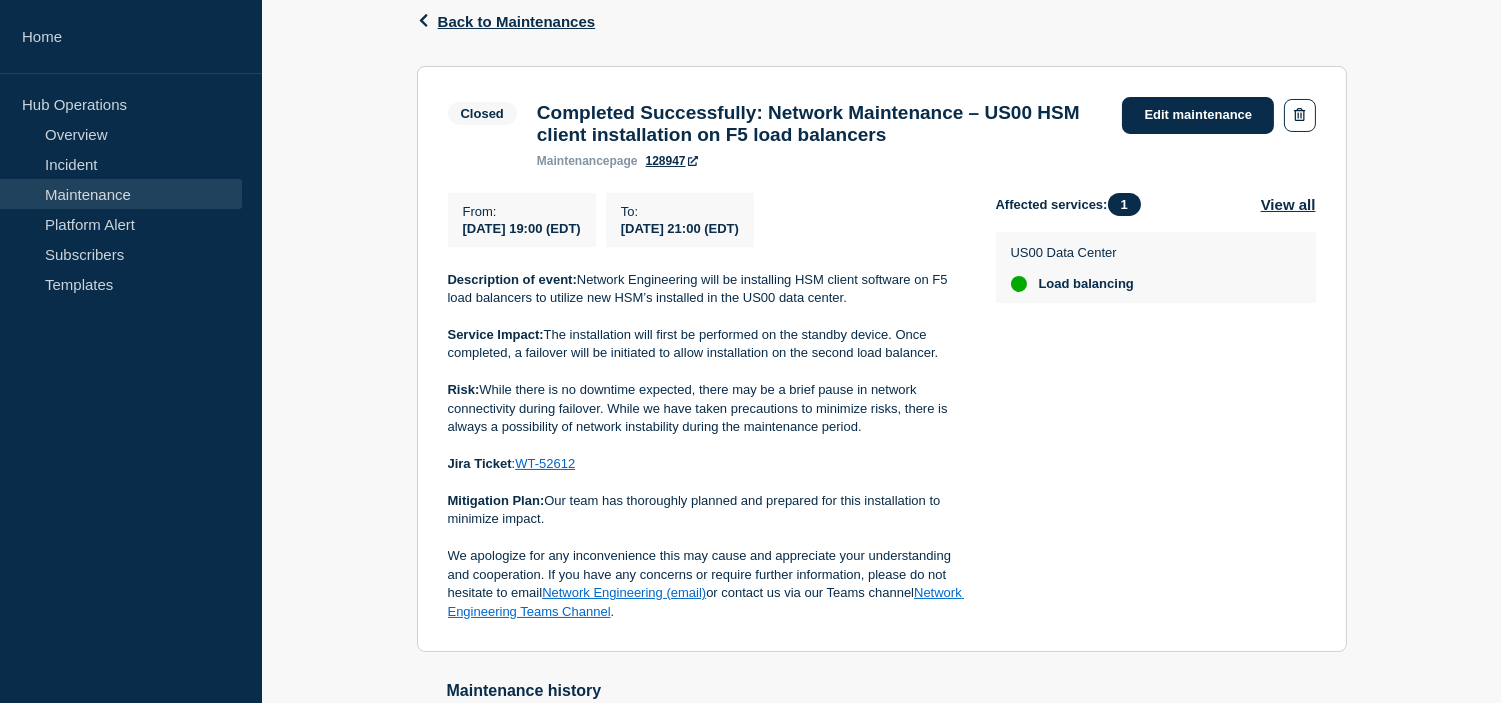 scroll, scrollTop: 0, scrollLeft: 0, axis: both 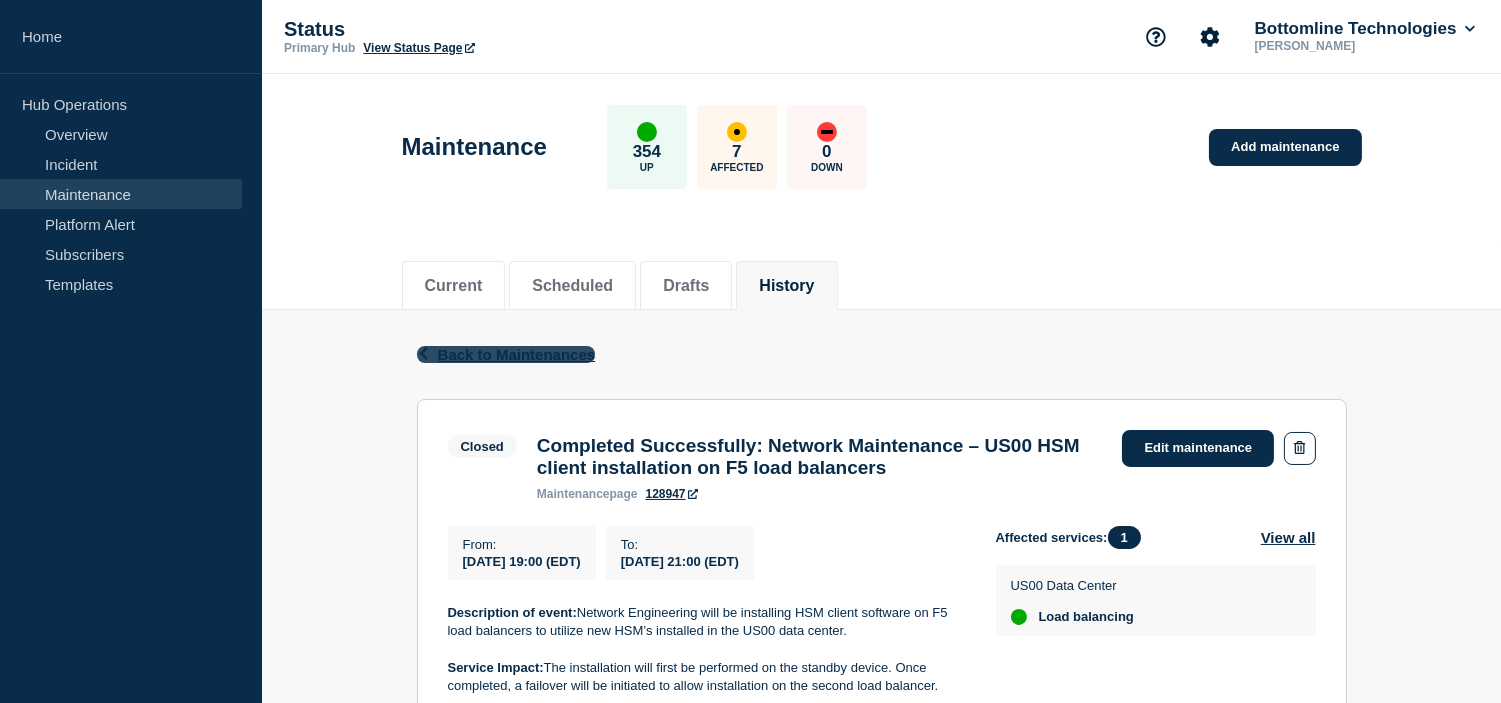 click on "Back to Maintenances" 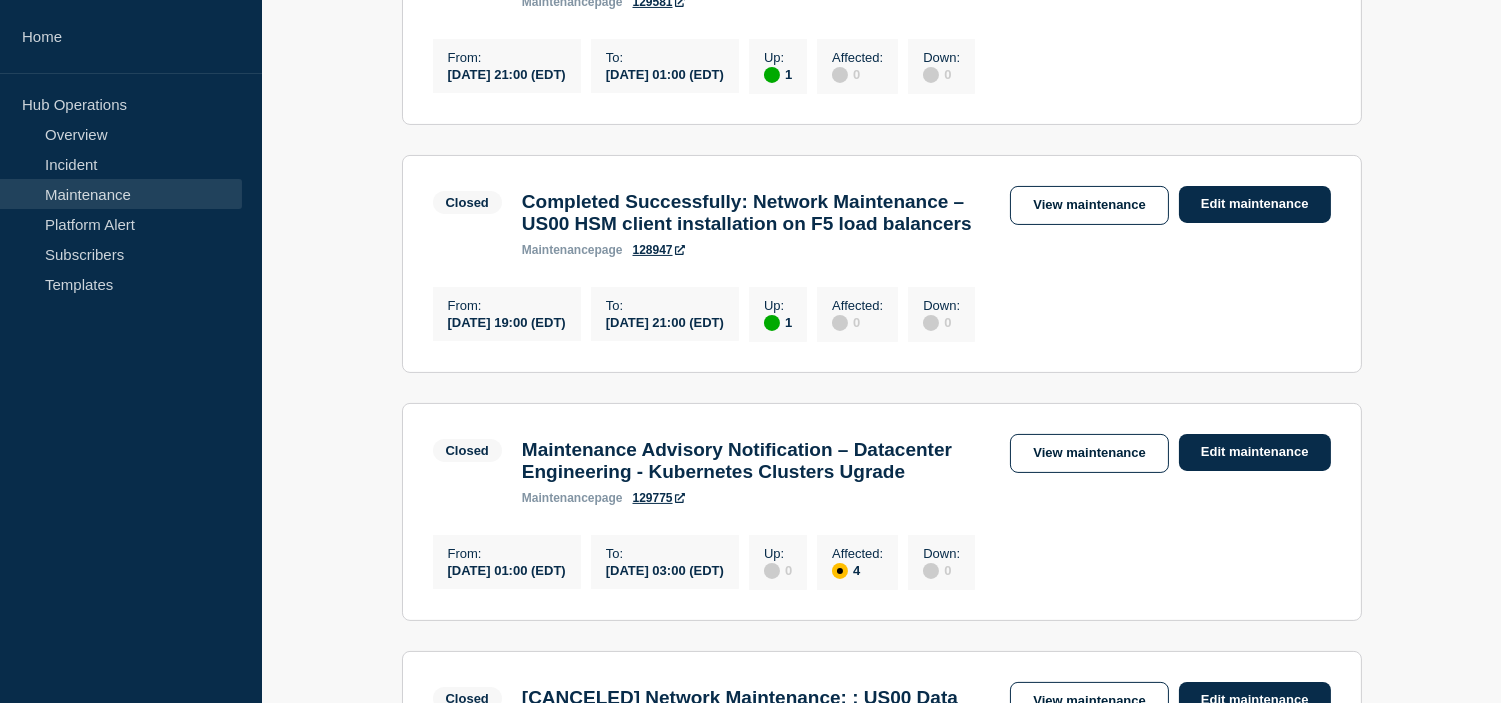 scroll, scrollTop: 888, scrollLeft: 0, axis: vertical 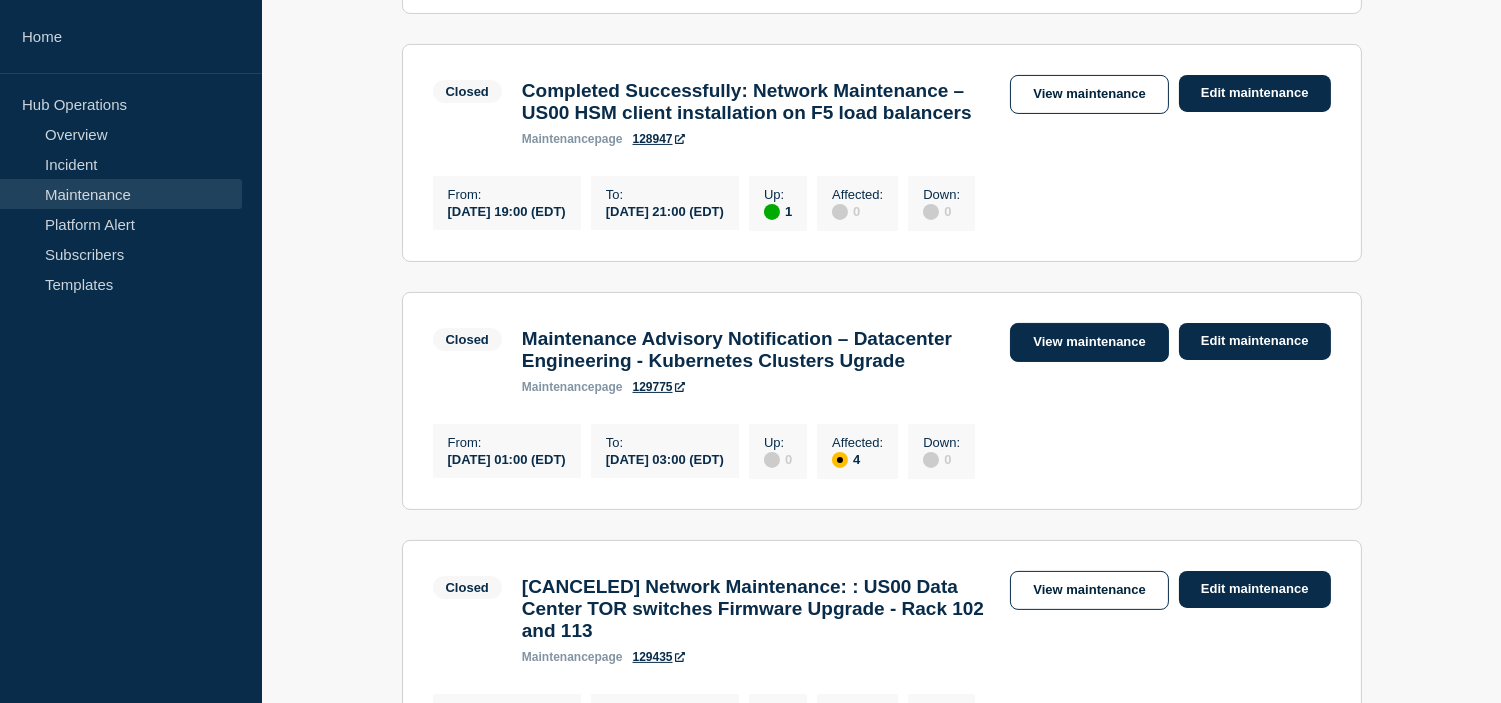 click on "View maintenance" at bounding box center (1089, 342) 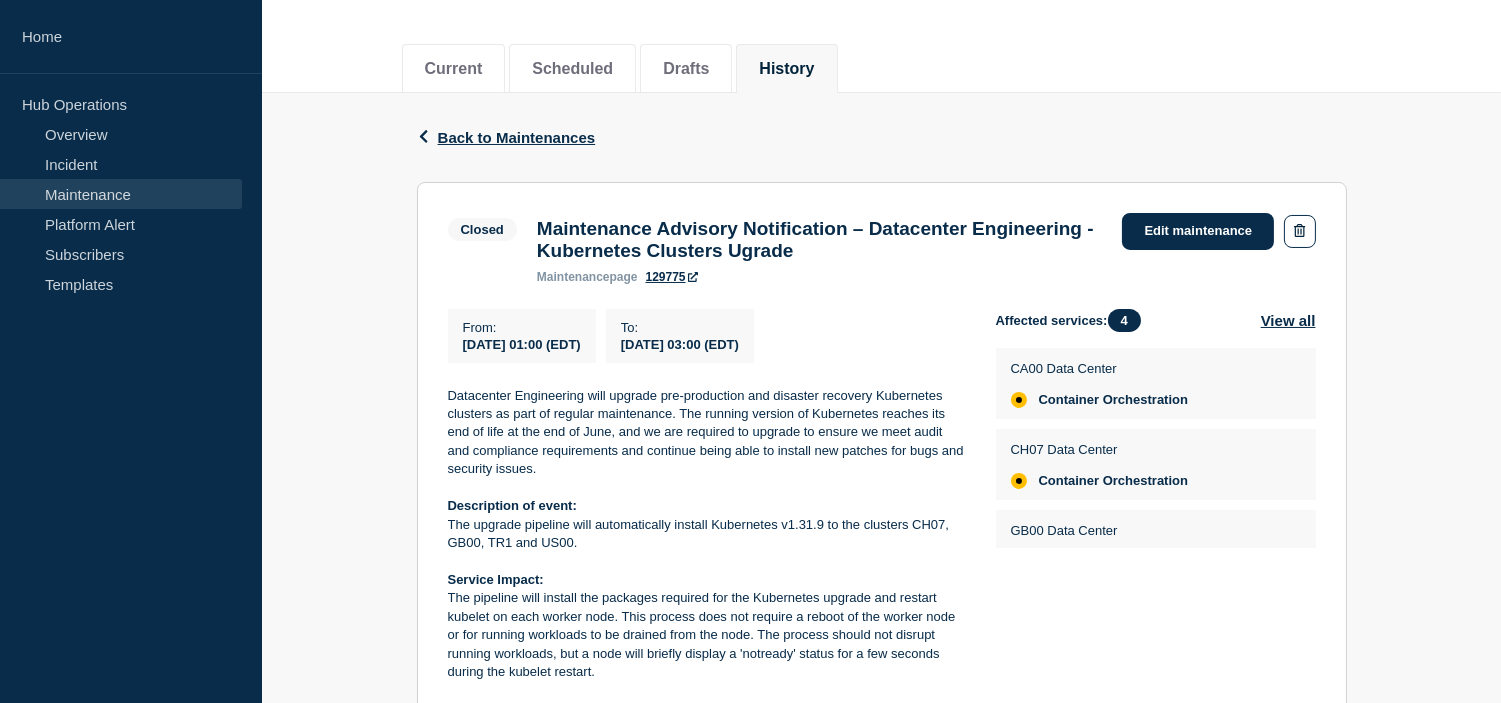 scroll, scrollTop: 328, scrollLeft: 0, axis: vertical 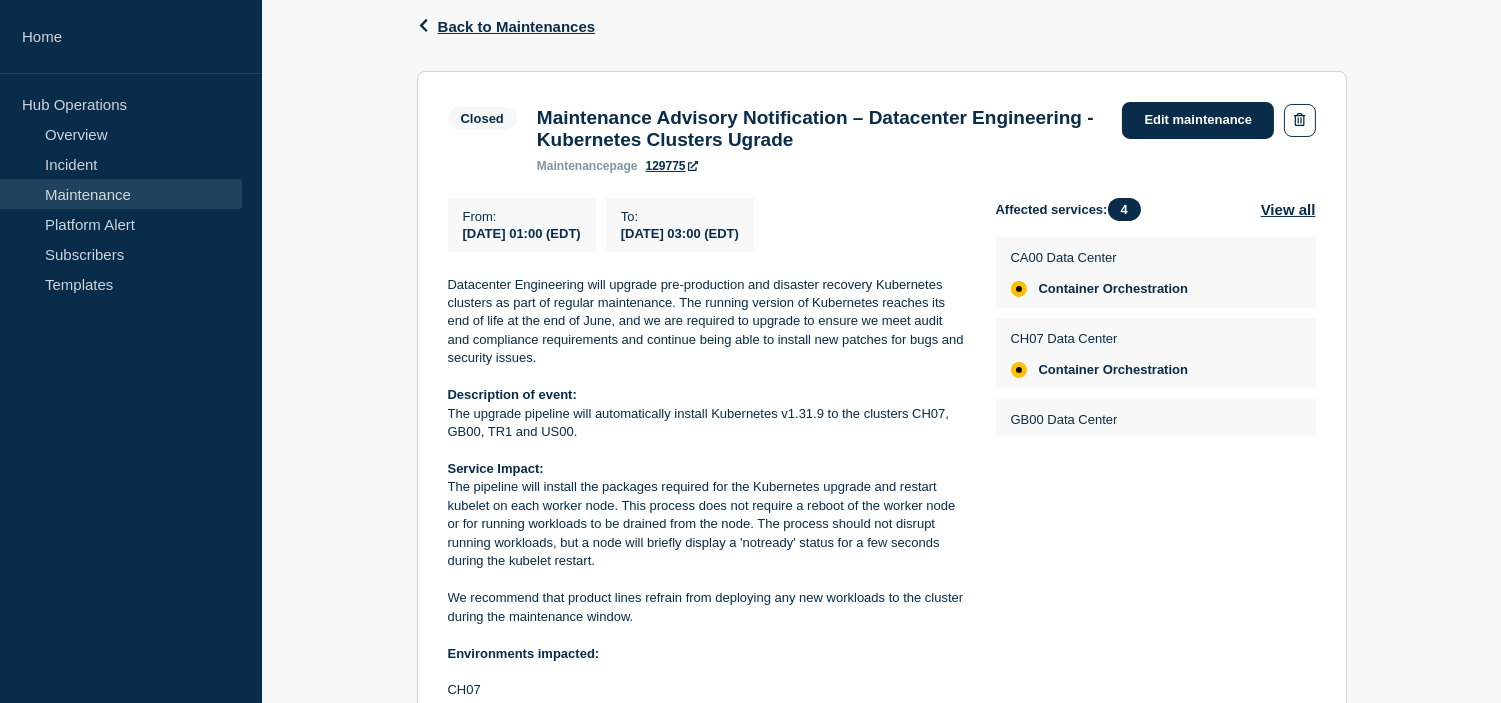 drag, startPoint x: 688, startPoint y: 243, endPoint x: 851, endPoint y: 243, distance: 163 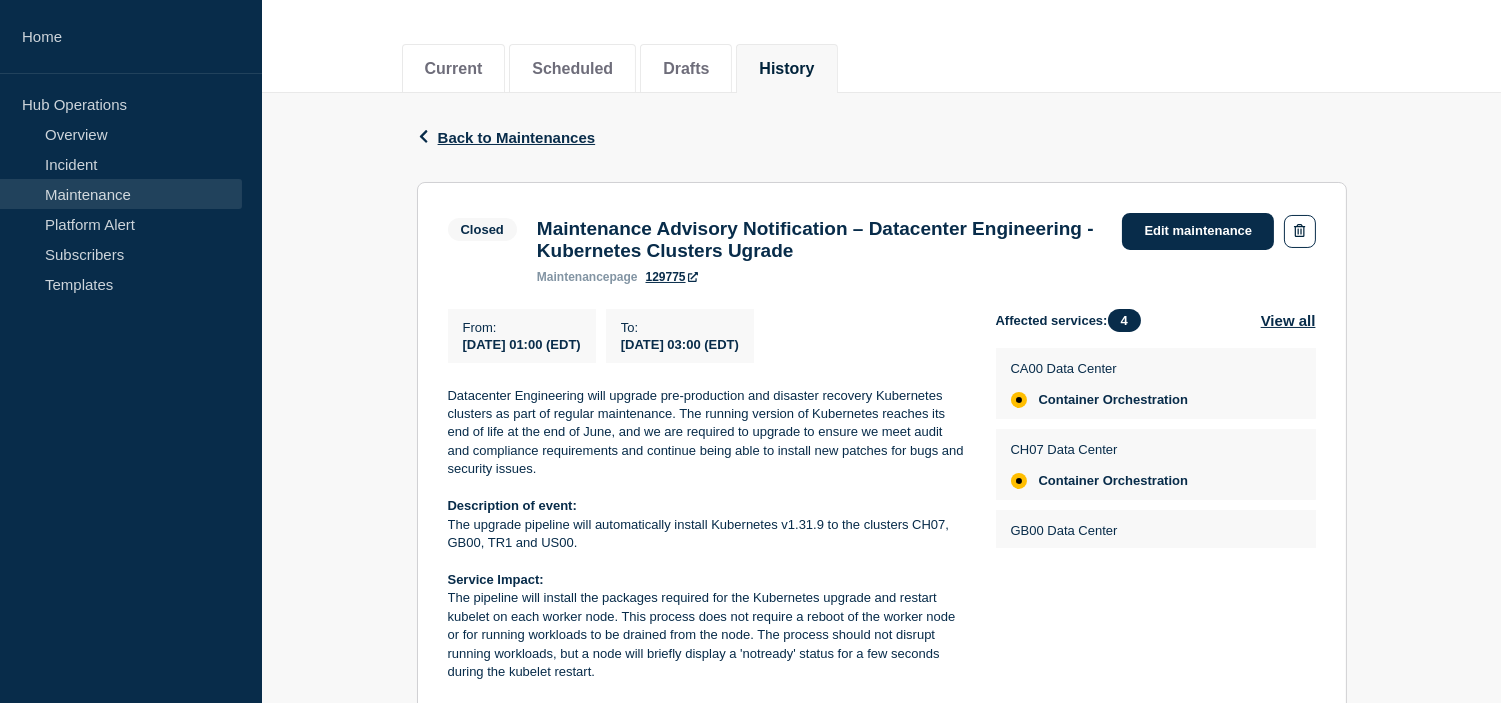 drag, startPoint x: 534, startPoint y: 226, endPoint x: 848, endPoint y: 344, distance: 335.44 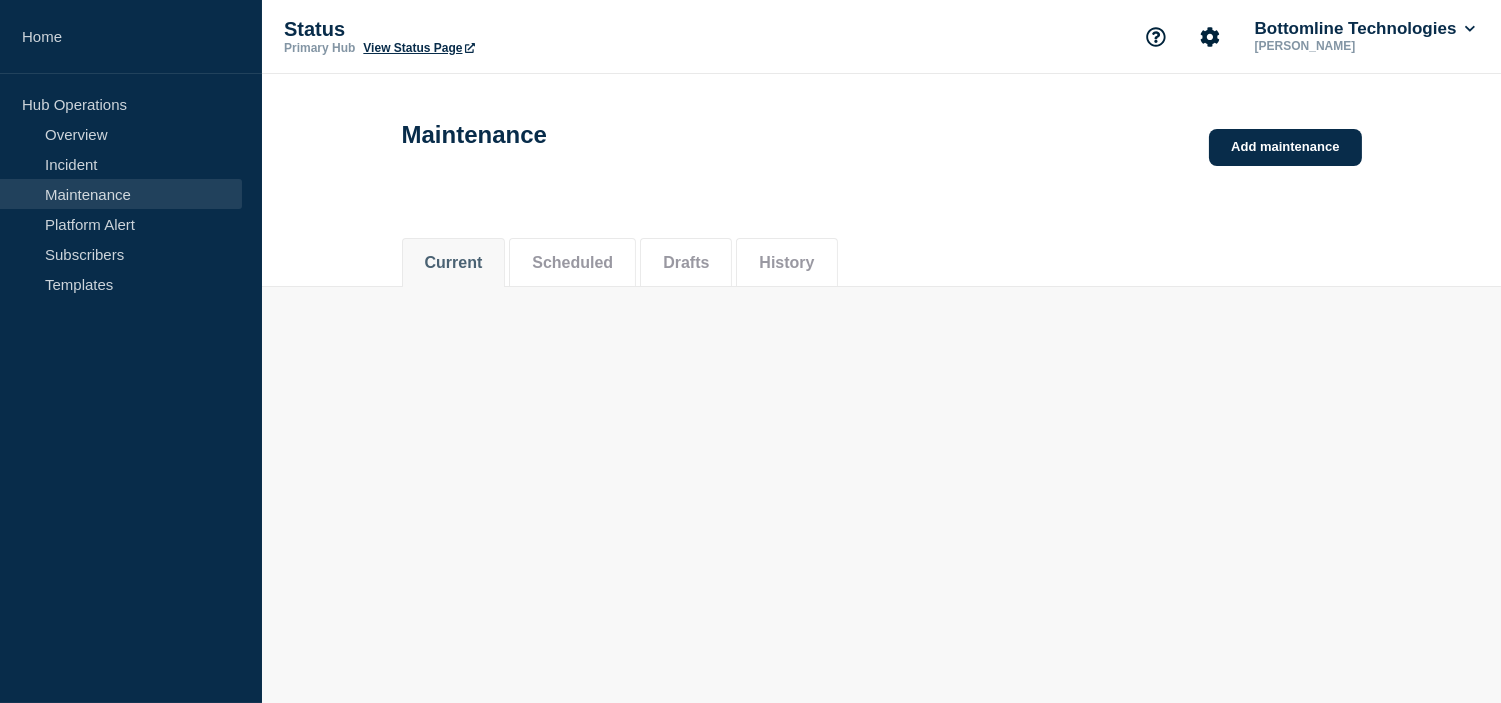 scroll, scrollTop: 0, scrollLeft: 0, axis: both 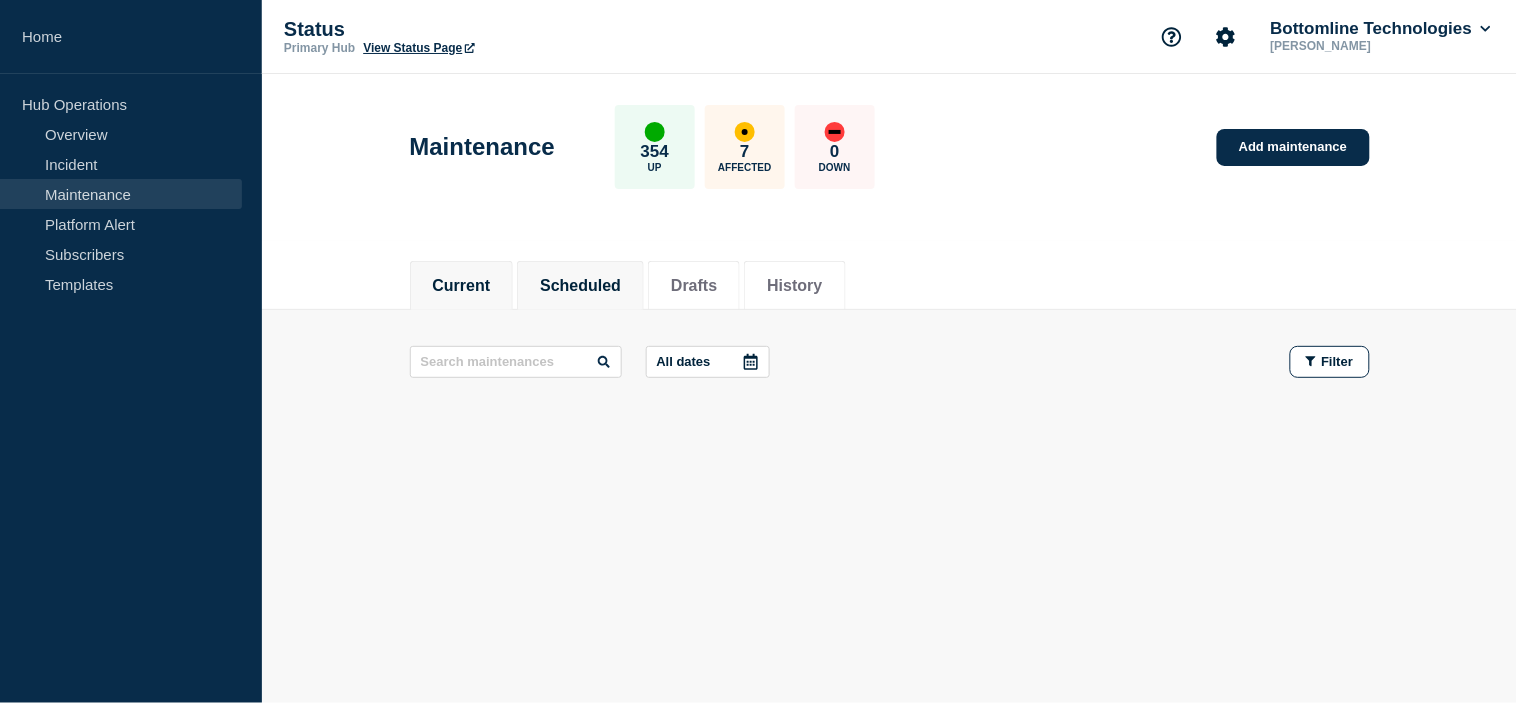 click on "Scheduled" 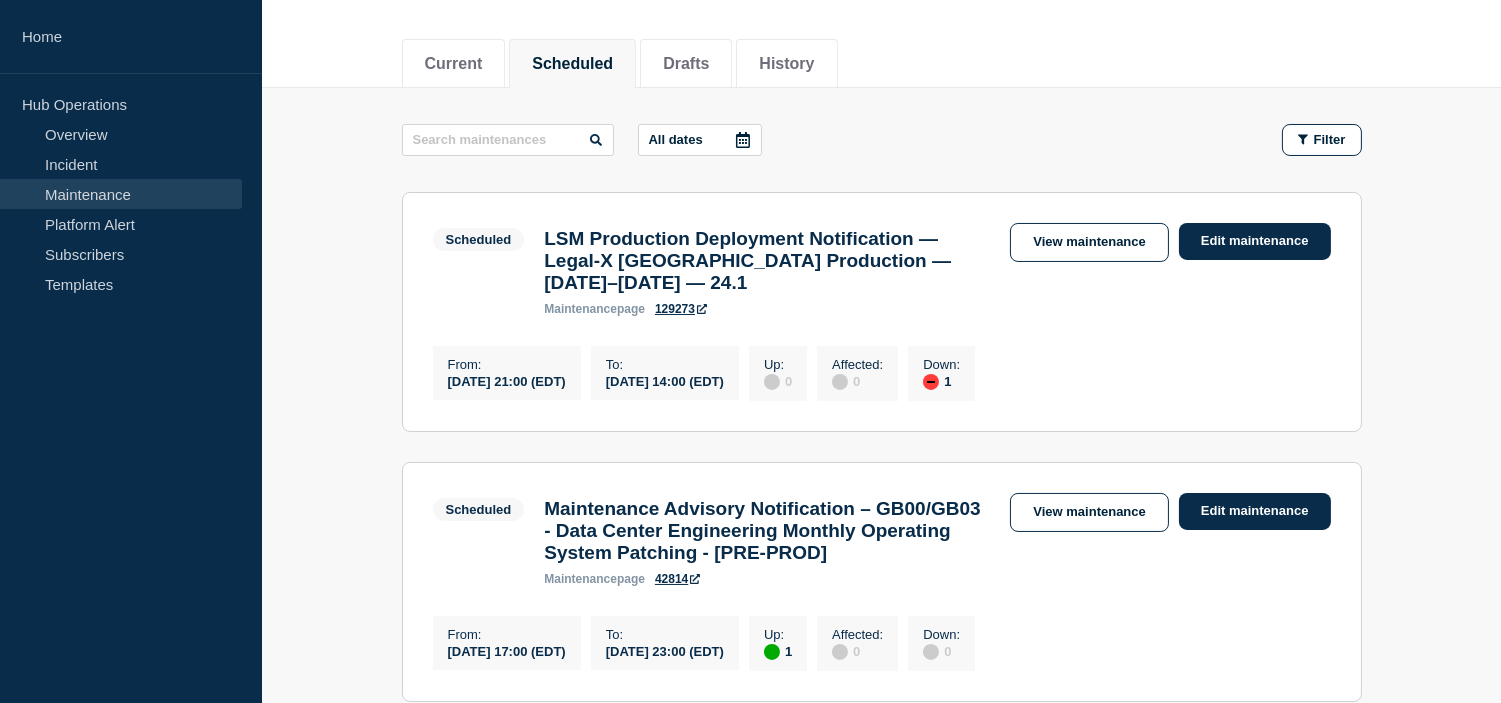 scroll, scrollTop: 333, scrollLeft: 0, axis: vertical 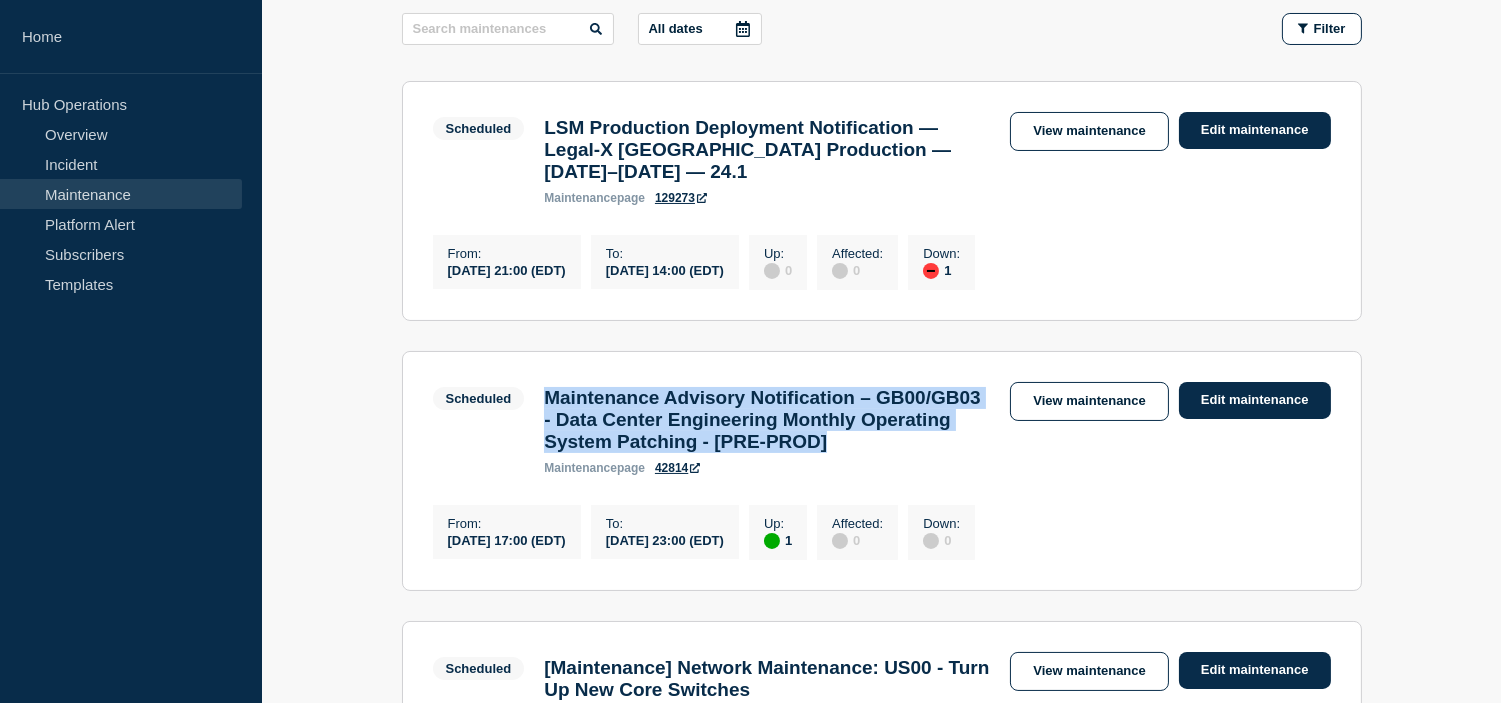 drag, startPoint x: 680, startPoint y: 492, endPoint x: 537, endPoint y: 428, distance: 156.66844 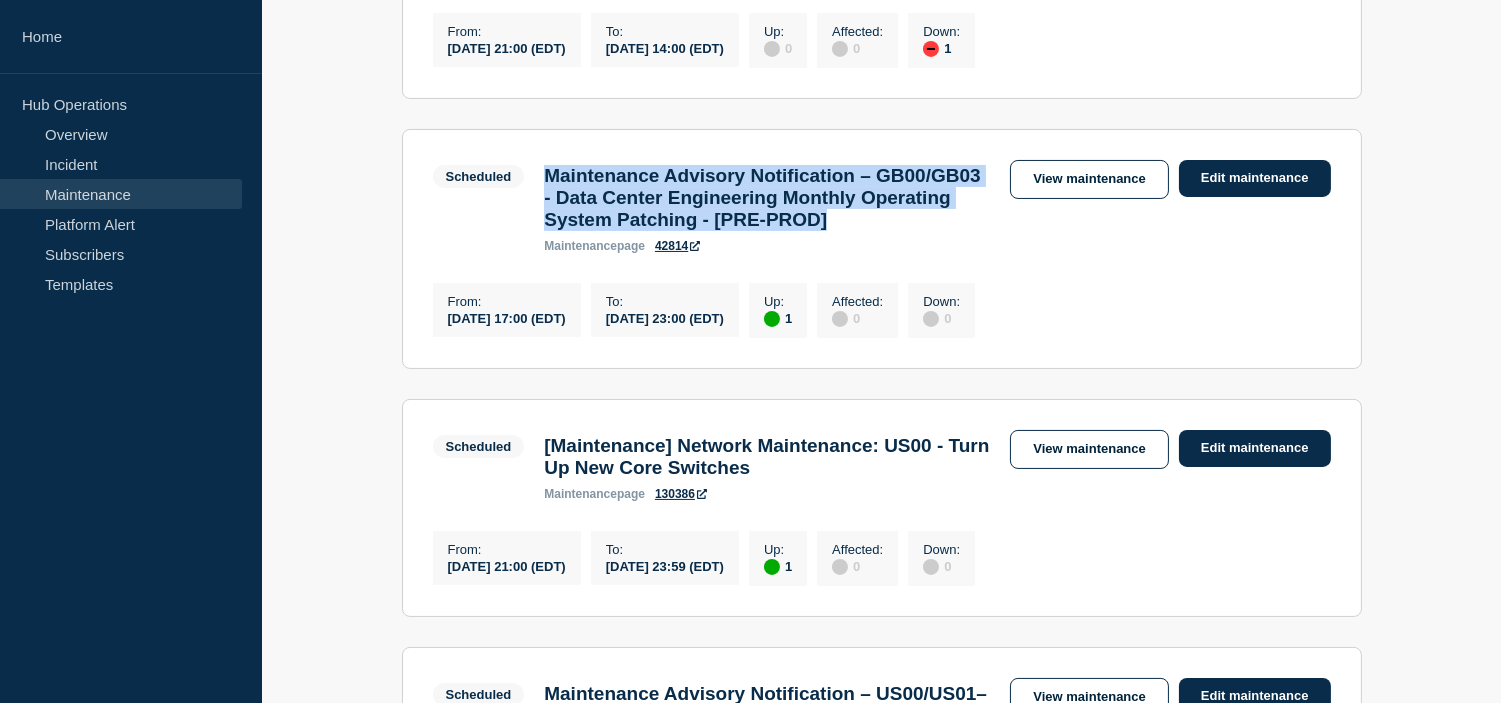 scroll, scrollTop: 666, scrollLeft: 0, axis: vertical 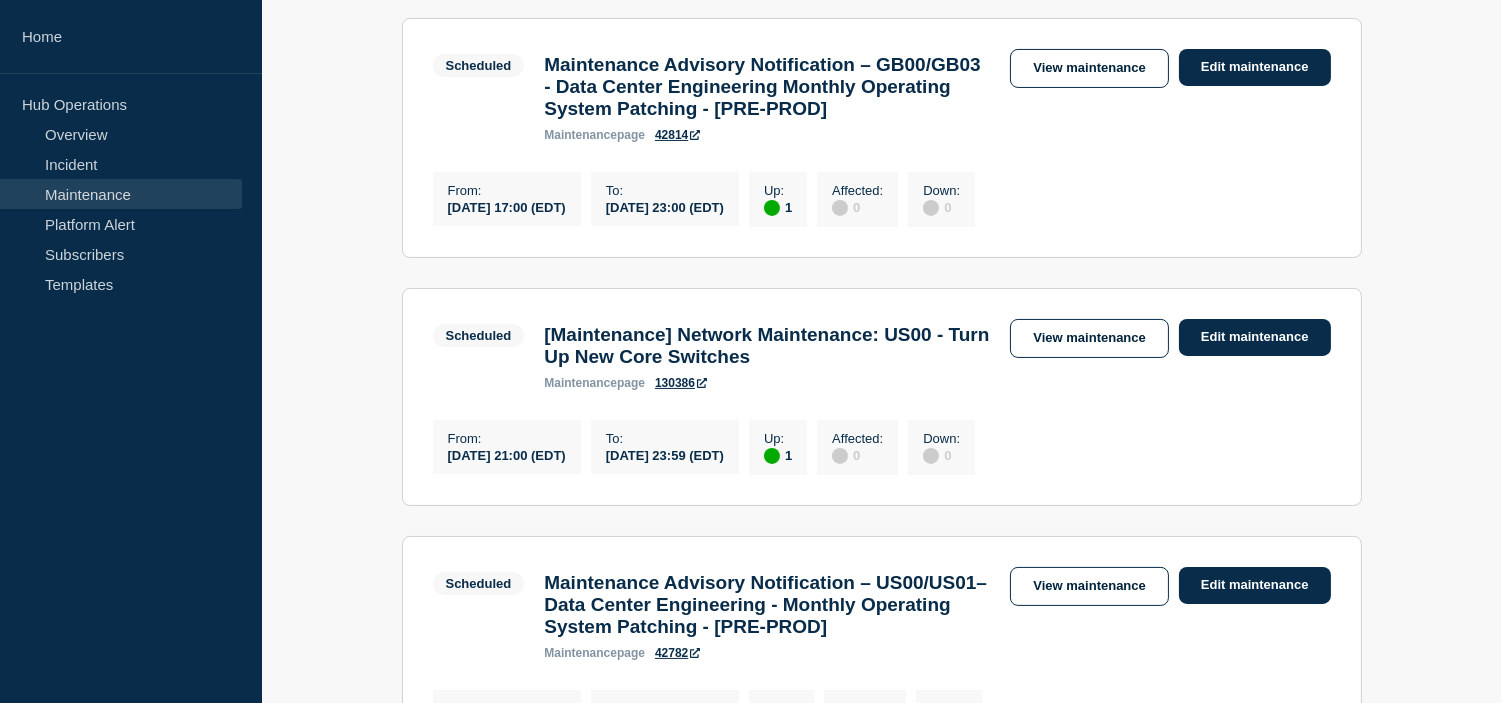 click on "[Maintenance] Network Maintenance: US00 - Turn Up New Core Switches" at bounding box center (767, 346) 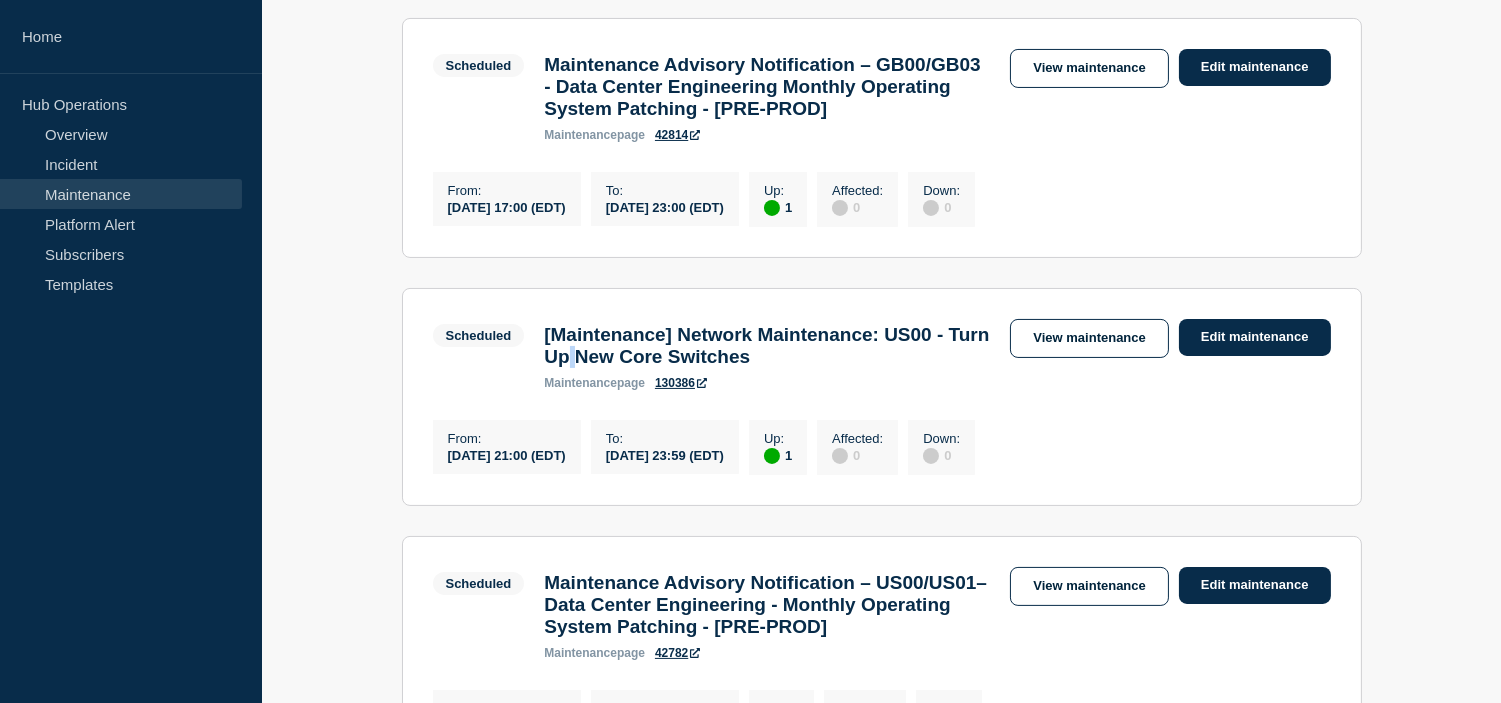 click on "[Maintenance] Network Maintenance: US00 - Turn Up New Core Switches" at bounding box center (767, 346) 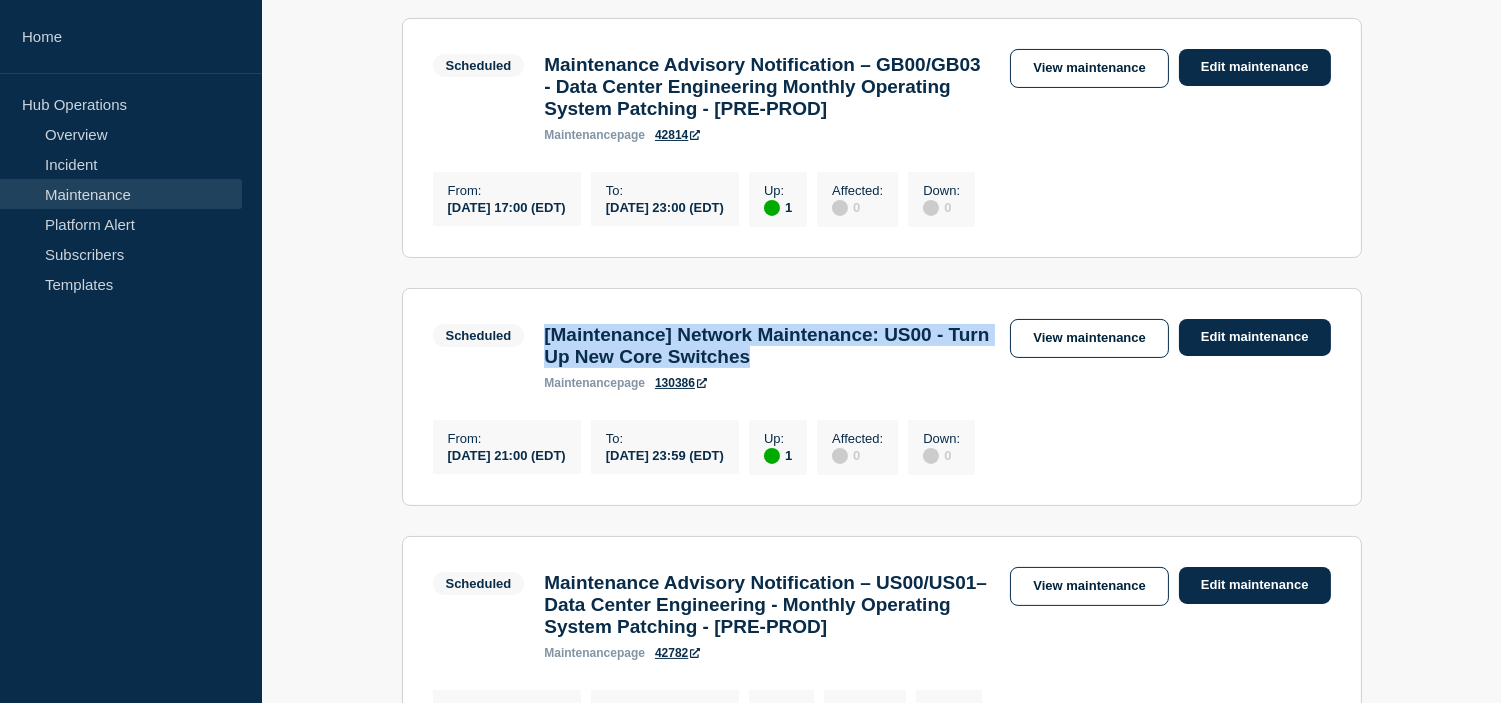 click on "[Maintenance] Network Maintenance: US00 - Turn Up New Core Switches" at bounding box center [767, 346] 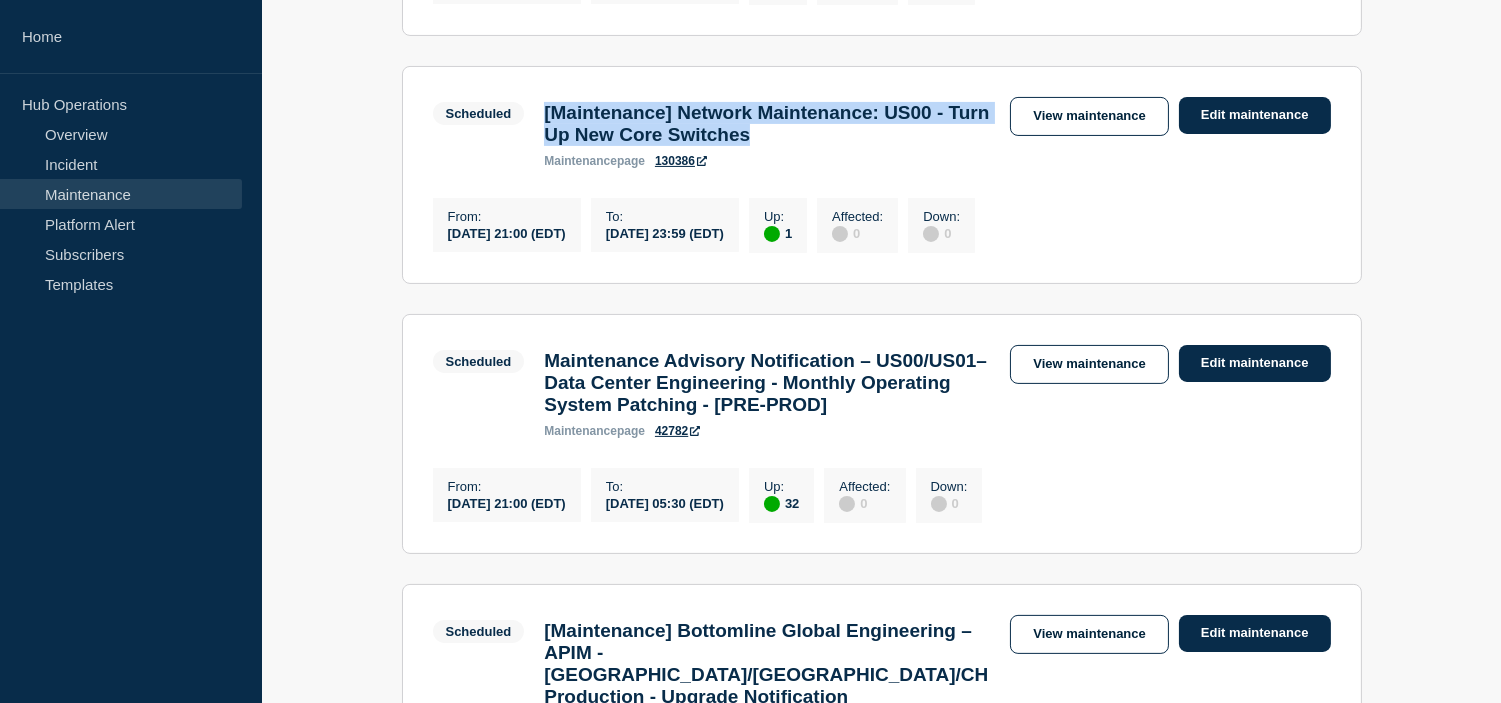scroll, scrollTop: 1000, scrollLeft: 0, axis: vertical 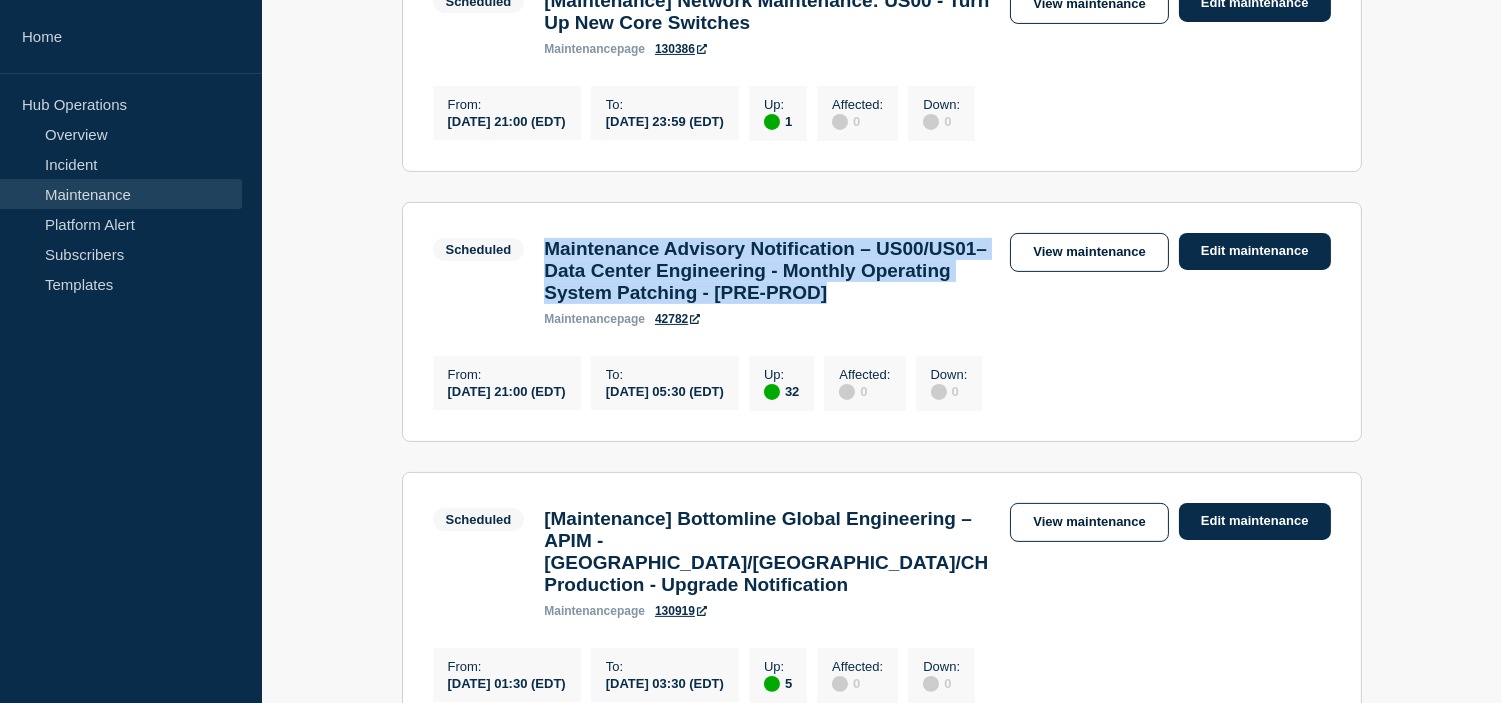drag, startPoint x: 680, startPoint y: 398, endPoint x: 531, endPoint y: 311, distance: 172.53986 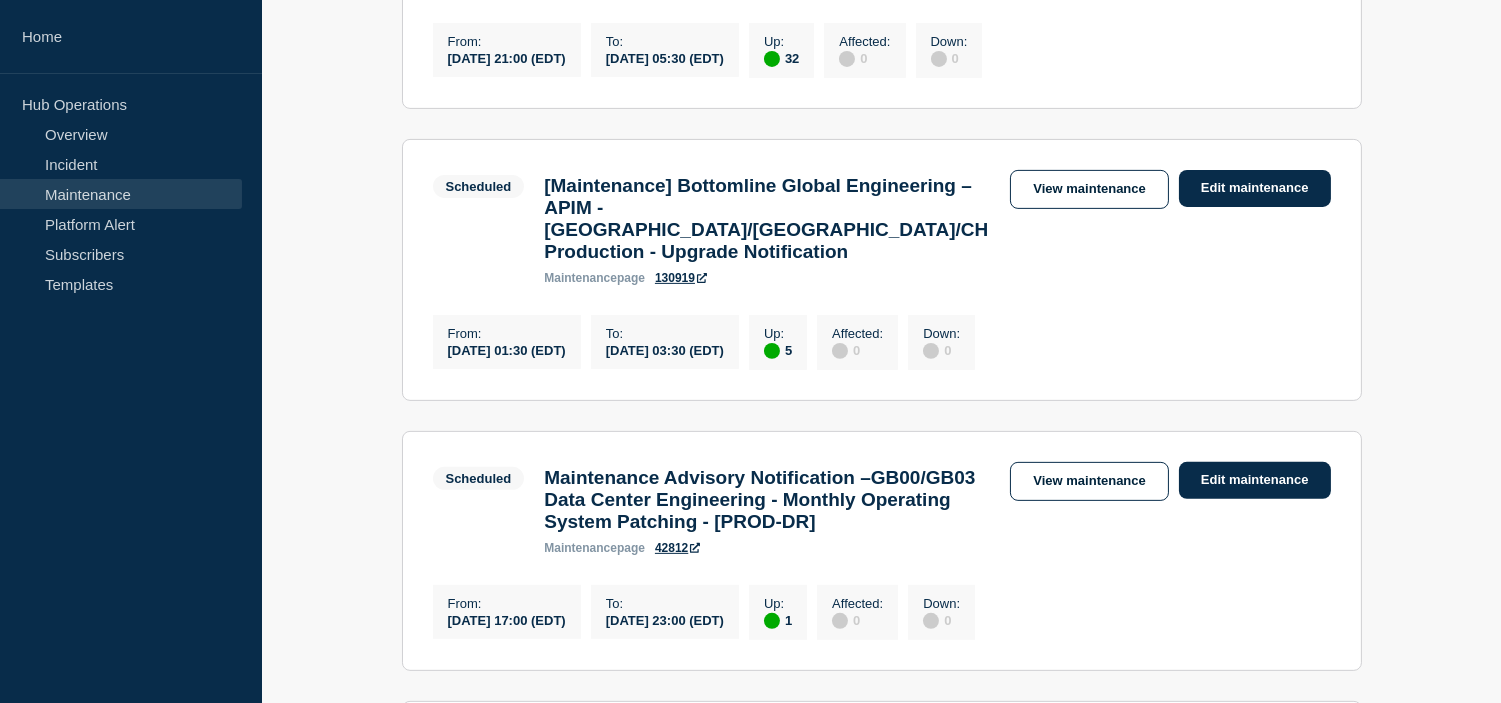 scroll, scrollTop: 1444, scrollLeft: 0, axis: vertical 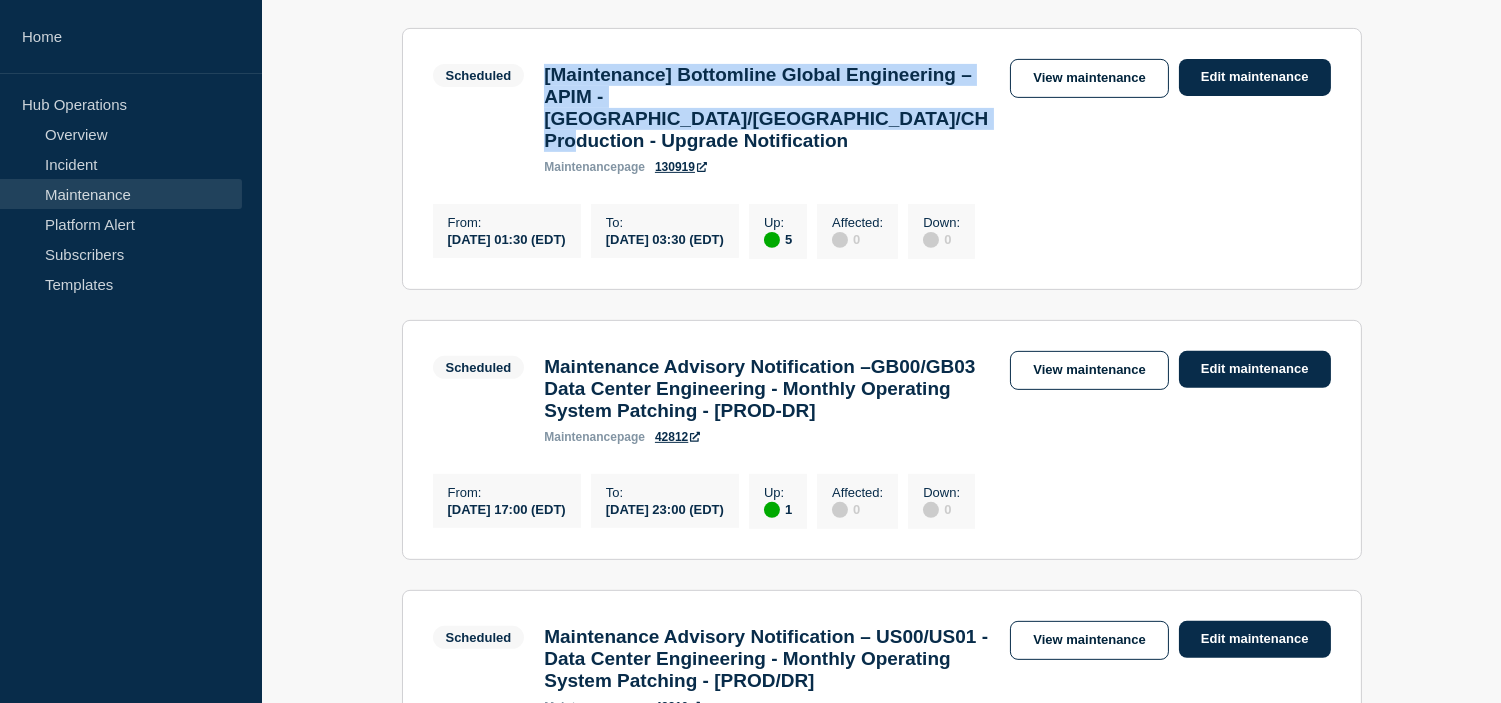 drag, startPoint x: 784, startPoint y: 243, endPoint x: 534, endPoint y: 194, distance: 254.75674 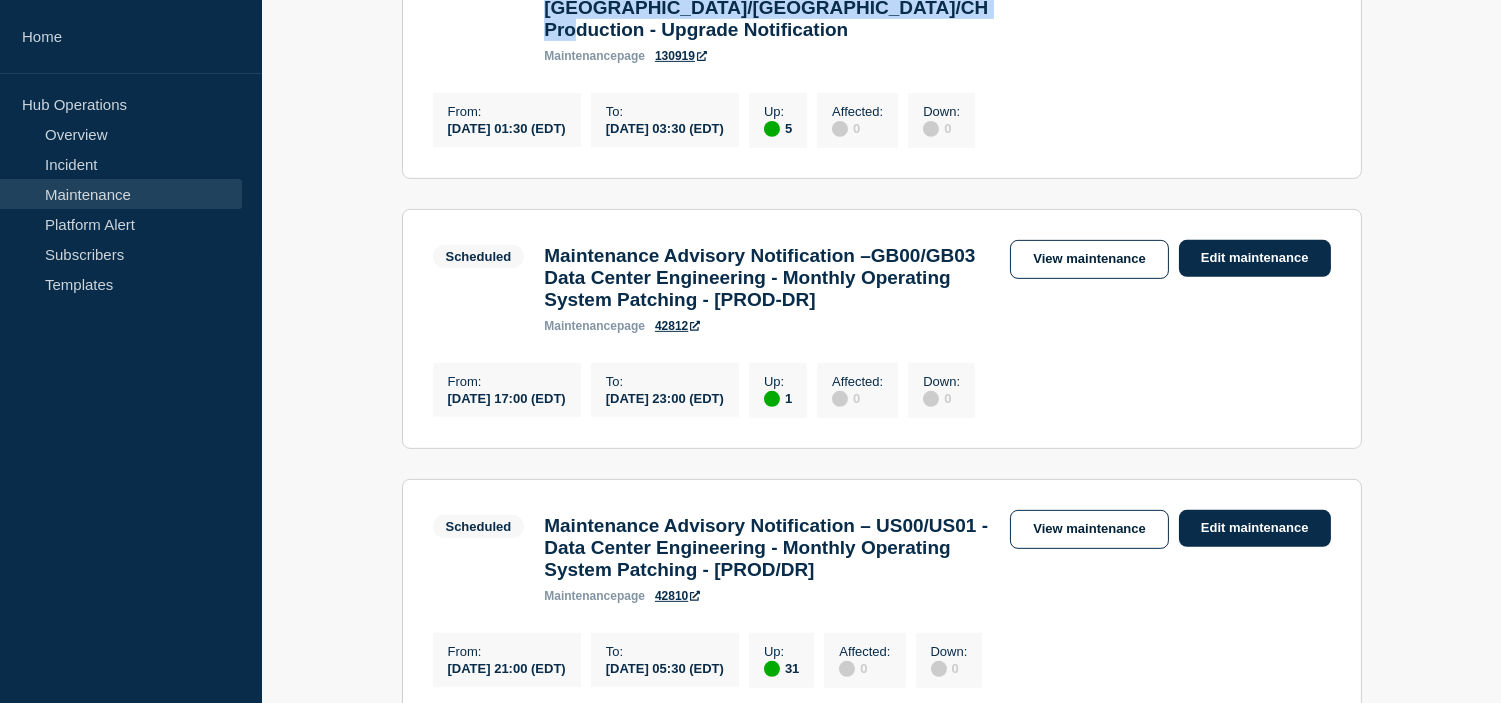scroll, scrollTop: 1666, scrollLeft: 0, axis: vertical 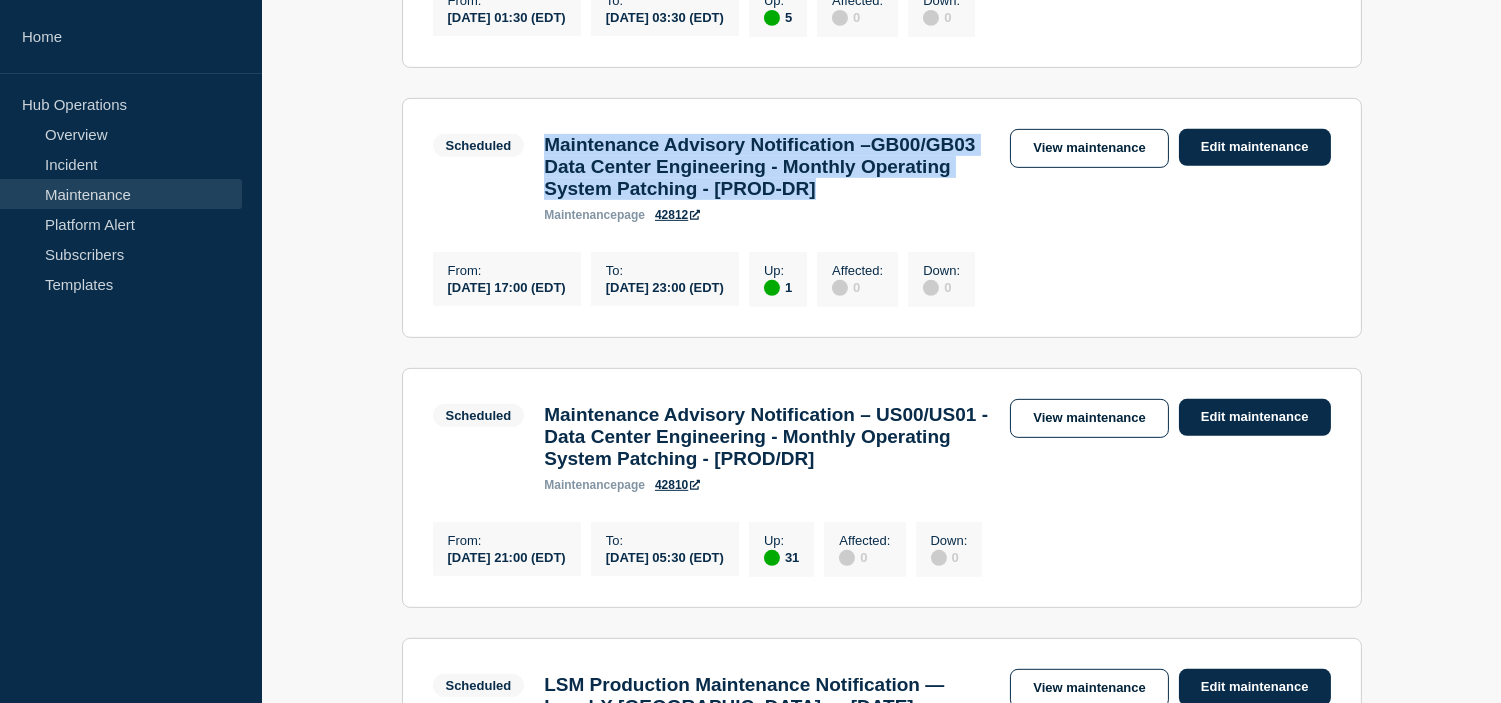 drag, startPoint x: 661, startPoint y: 327, endPoint x: 550, endPoint y: 260, distance: 129.65338 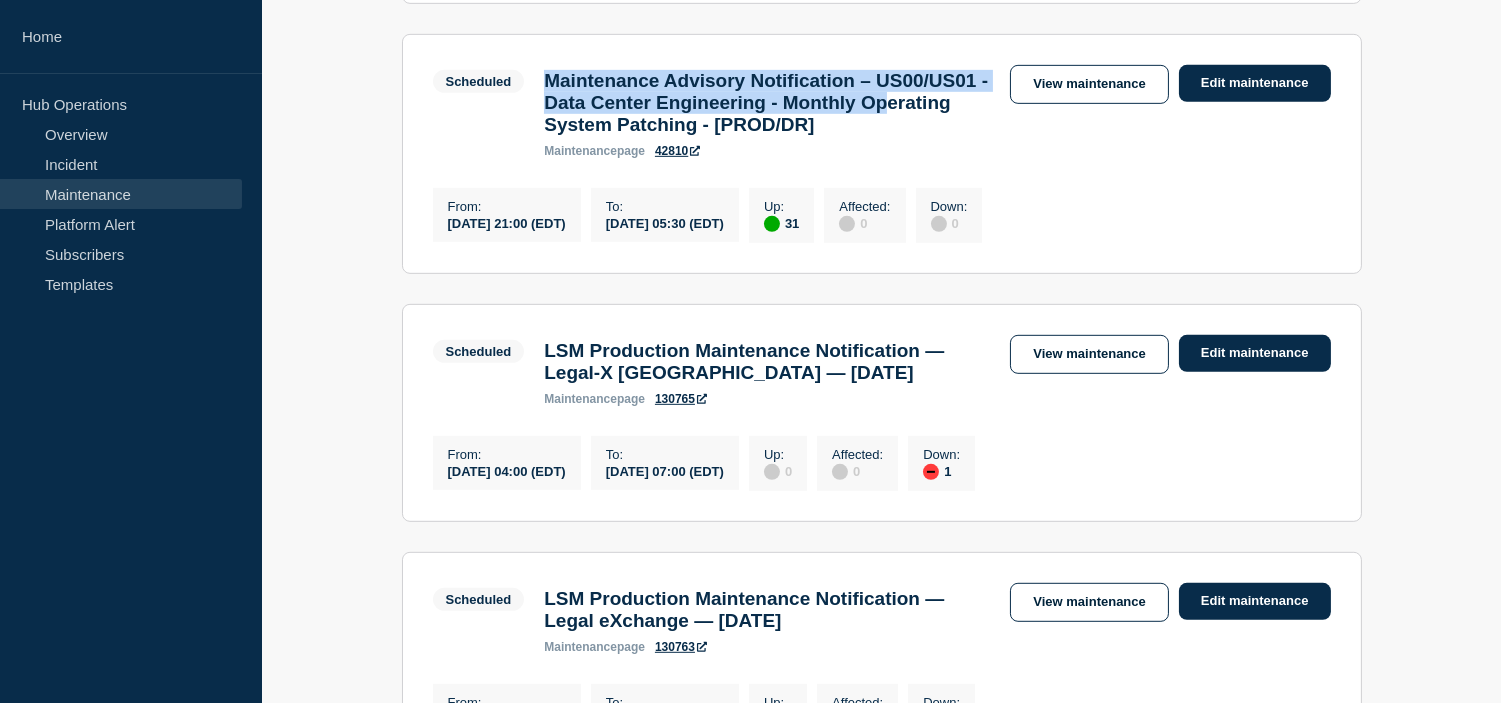 drag, startPoint x: 610, startPoint y: 275, endPoint x: 553, endPoint y: 232, distance: 71.40028 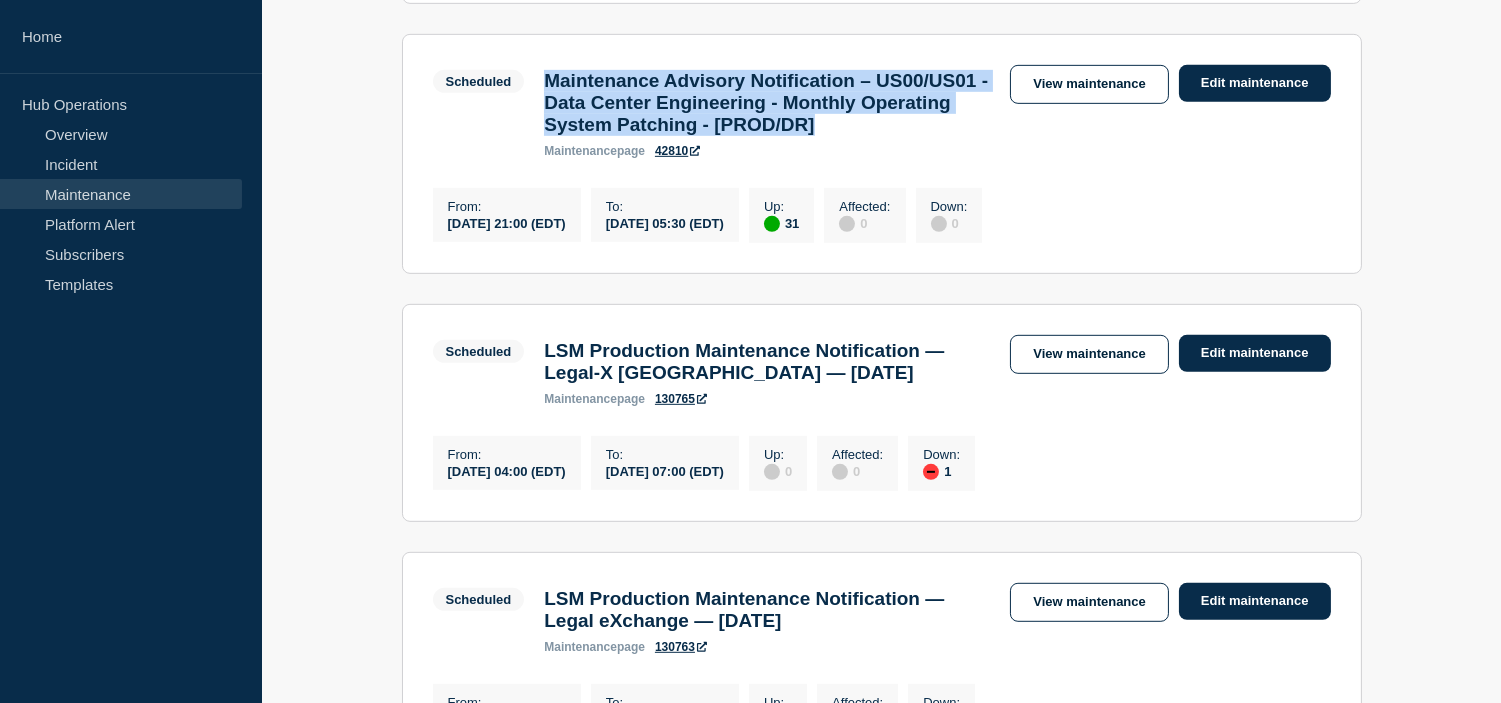 drag, startPoint x: 657, startPoint y: 313, endPoint x: 530, endPoint y: 226, distance: 153.94154 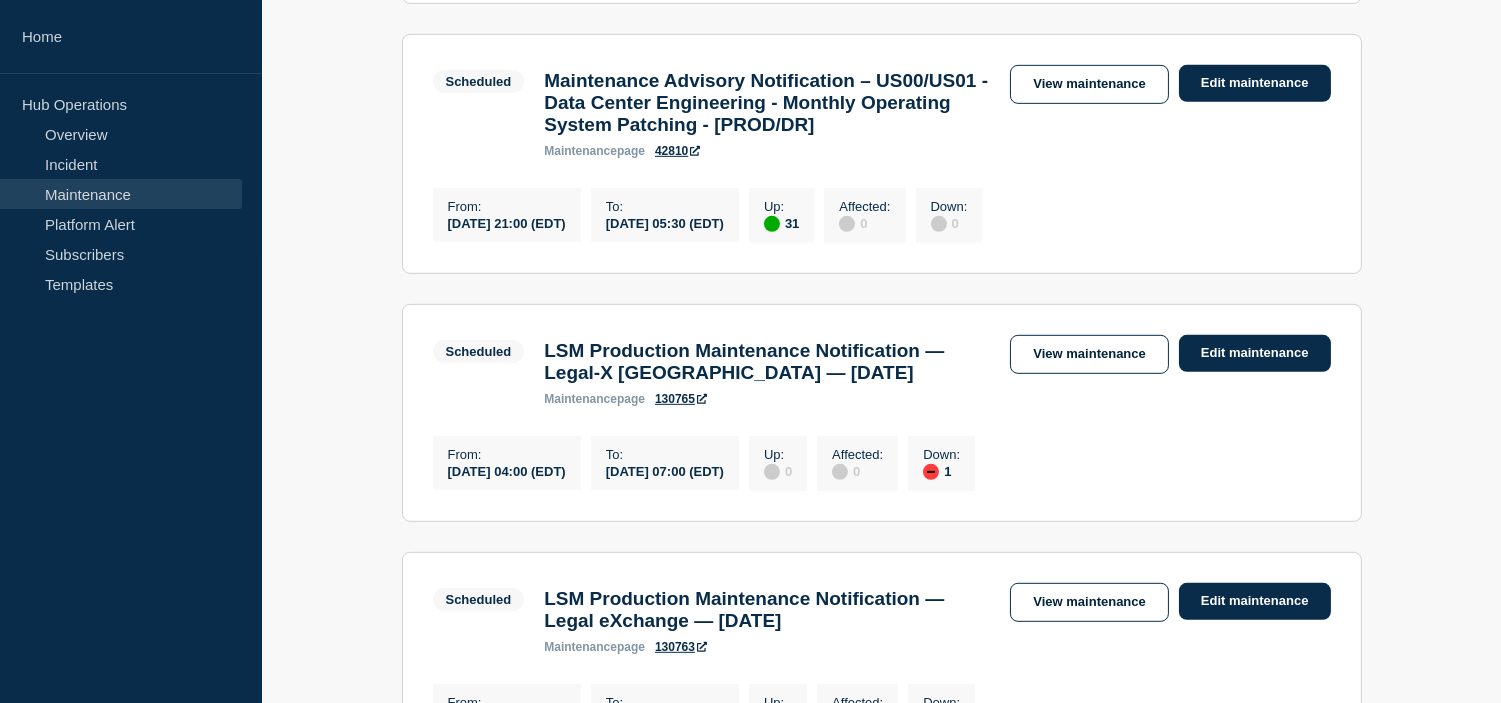 click on "From :  [DATE] 21:00 (EDT) To :  [DATE] 05:30 (EDT) Up :  31 Affected :  0 Down :  0" at bounding box center (713, 213) 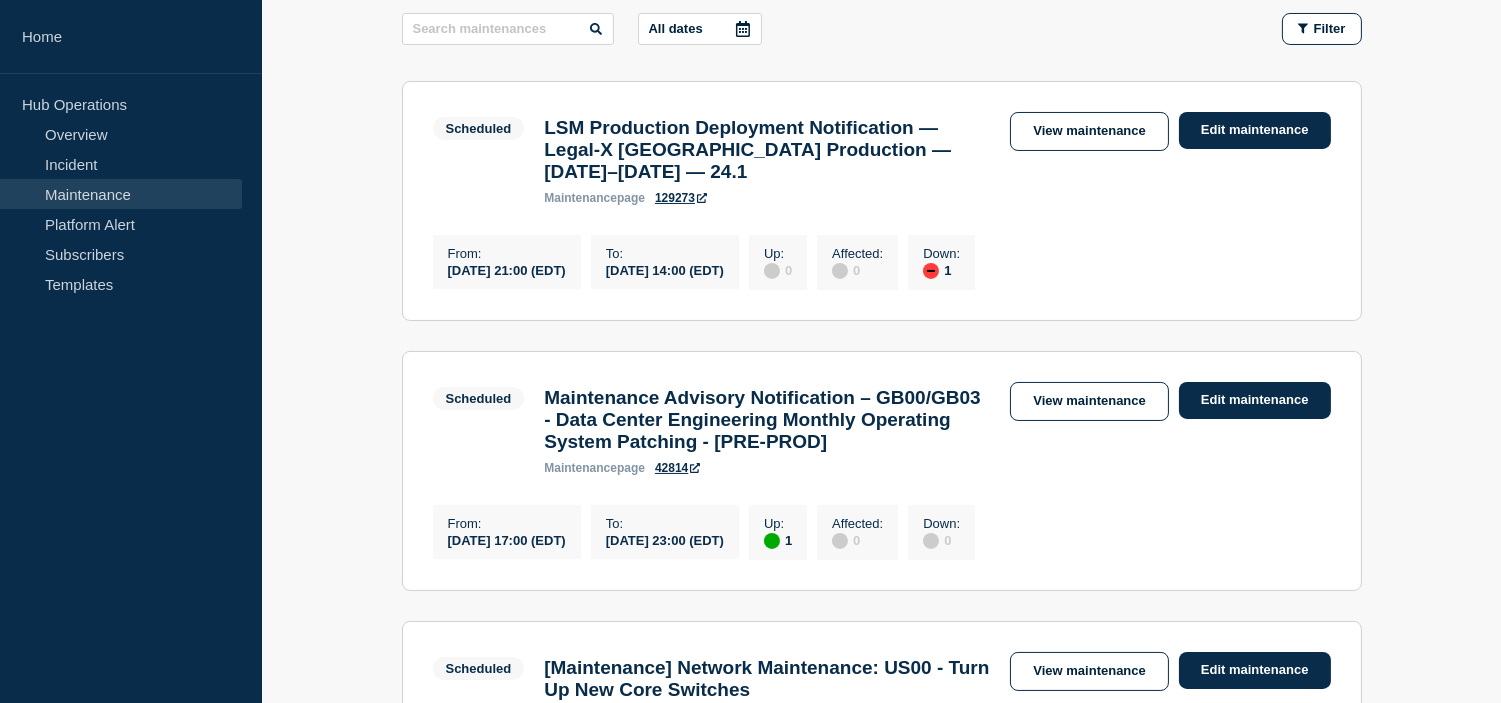 scroll, scrollTop: 222, scrollLeft: 0, axis: vertical 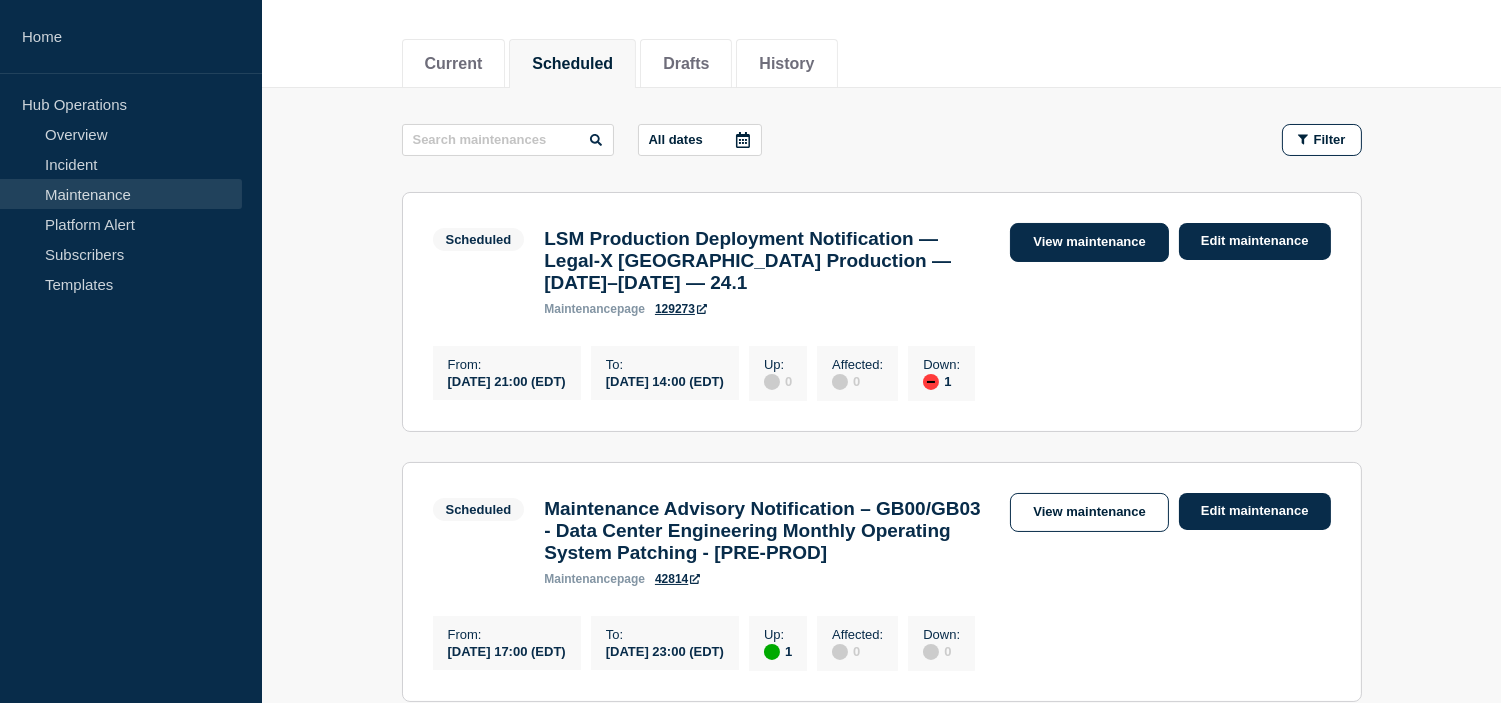 click on "View maintenance" at bounding box center (1089, 242) 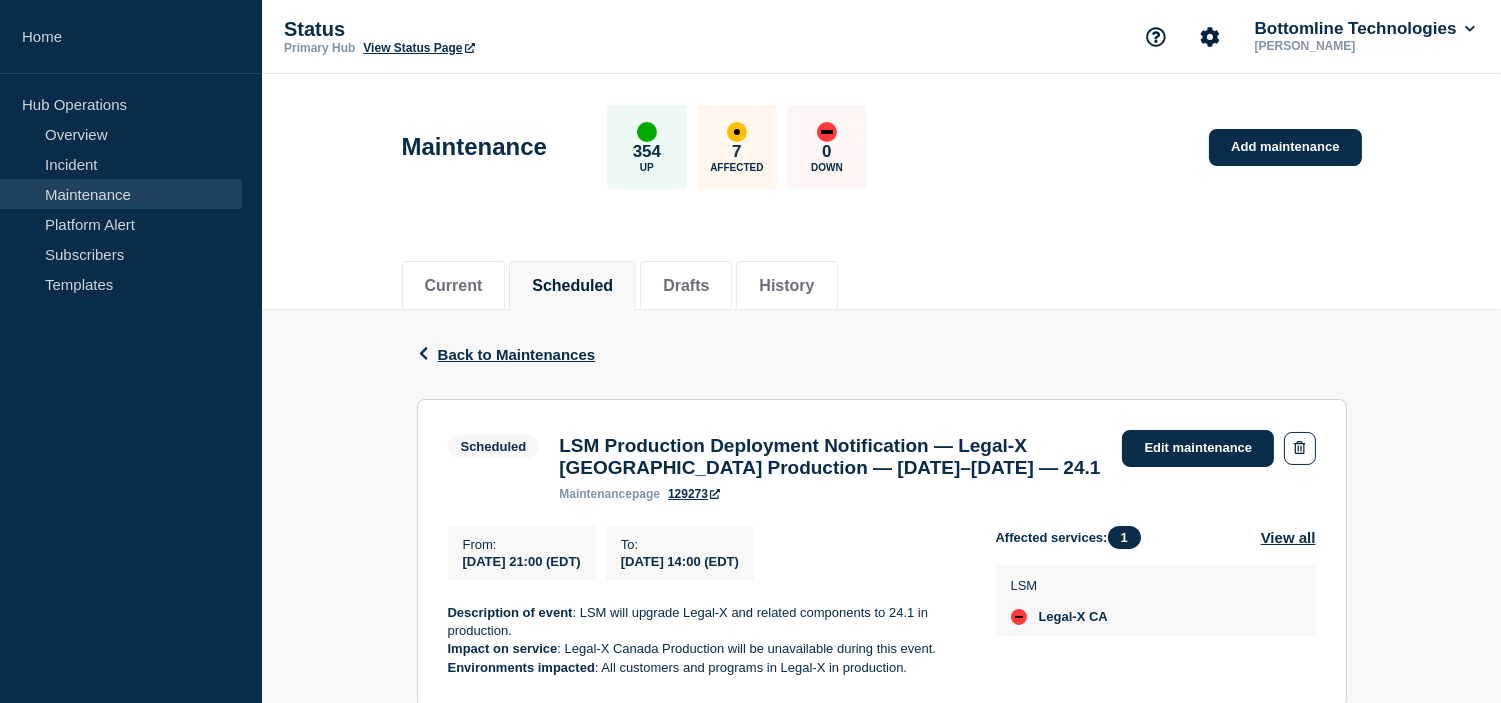 scroll, scrollTop: 220, scrollLeft: 0, axis: vertical 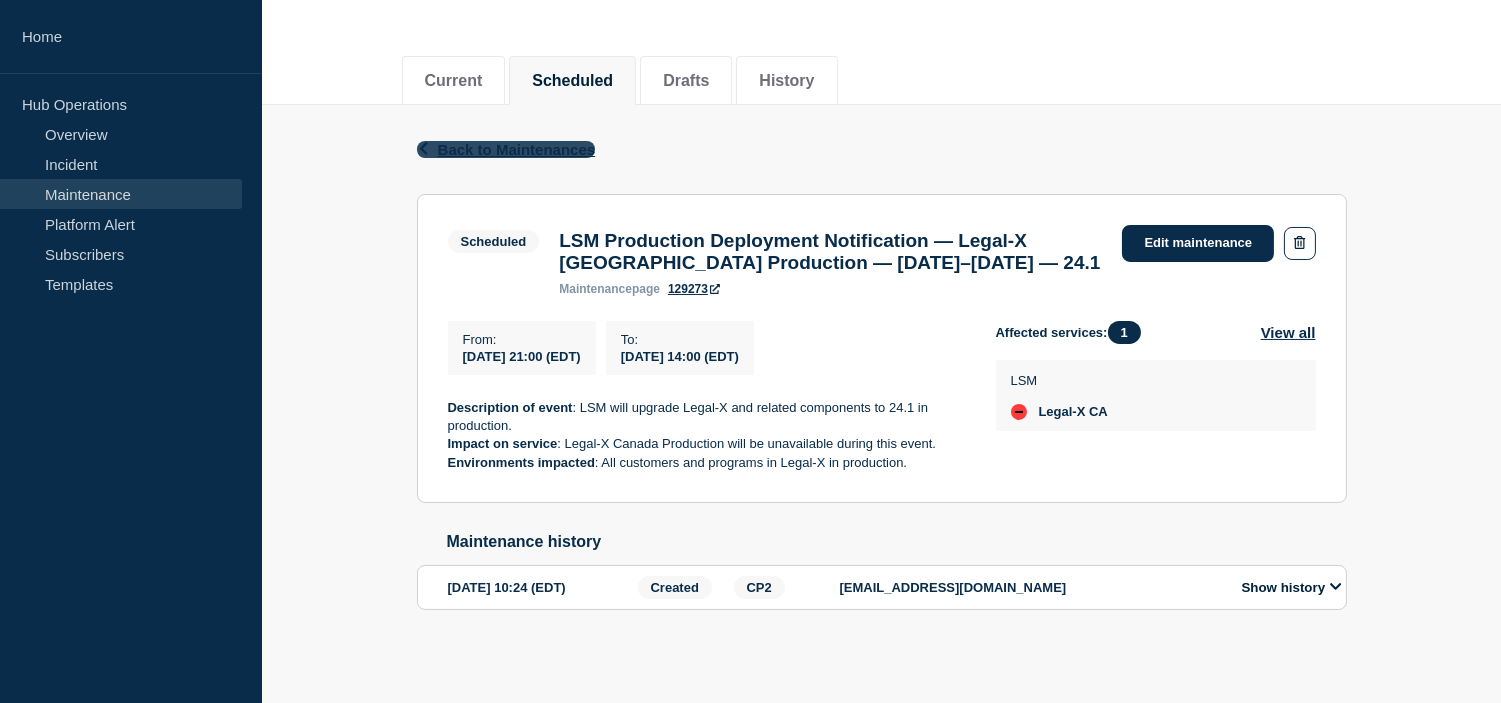 click on "Back to Maintenances" 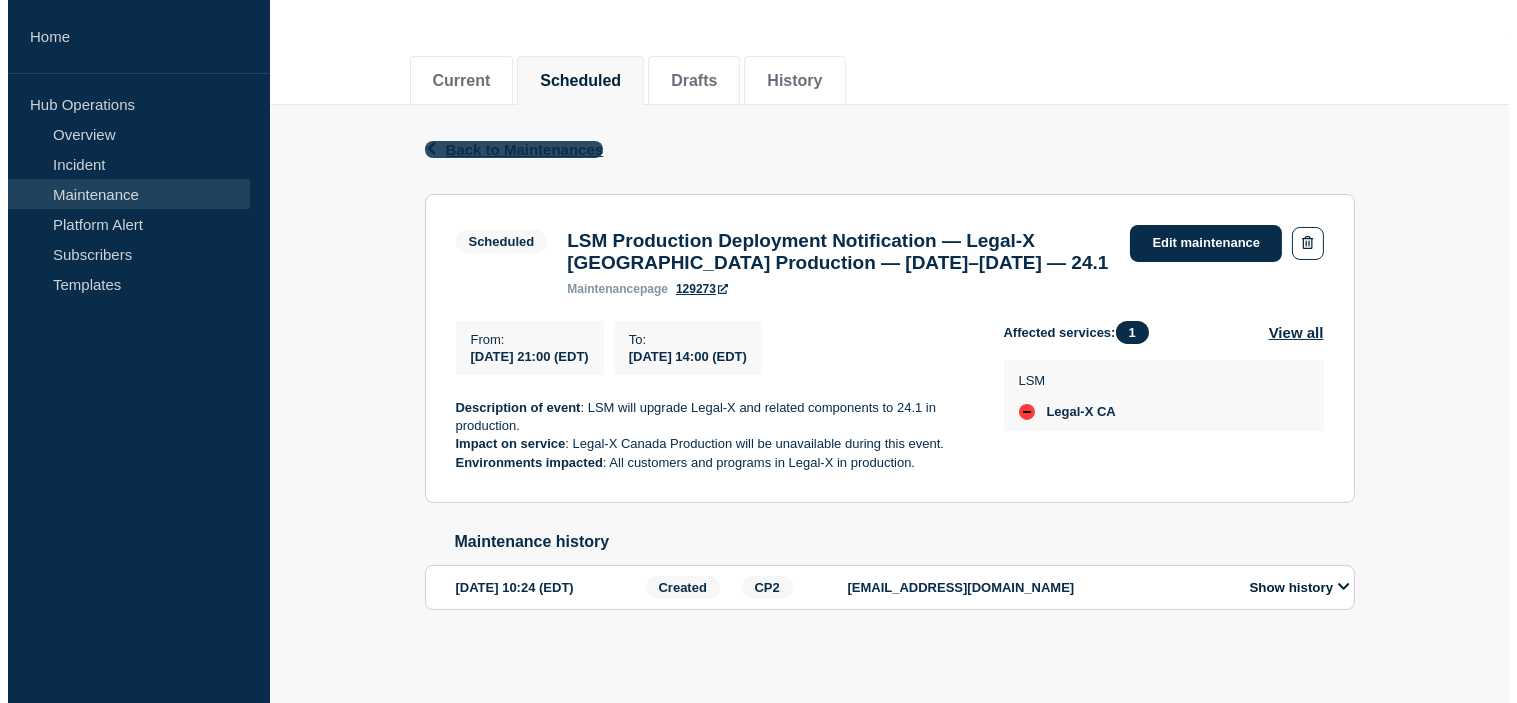 scroll, scrollTop: 0, scrollLeft: 0, axis: both 